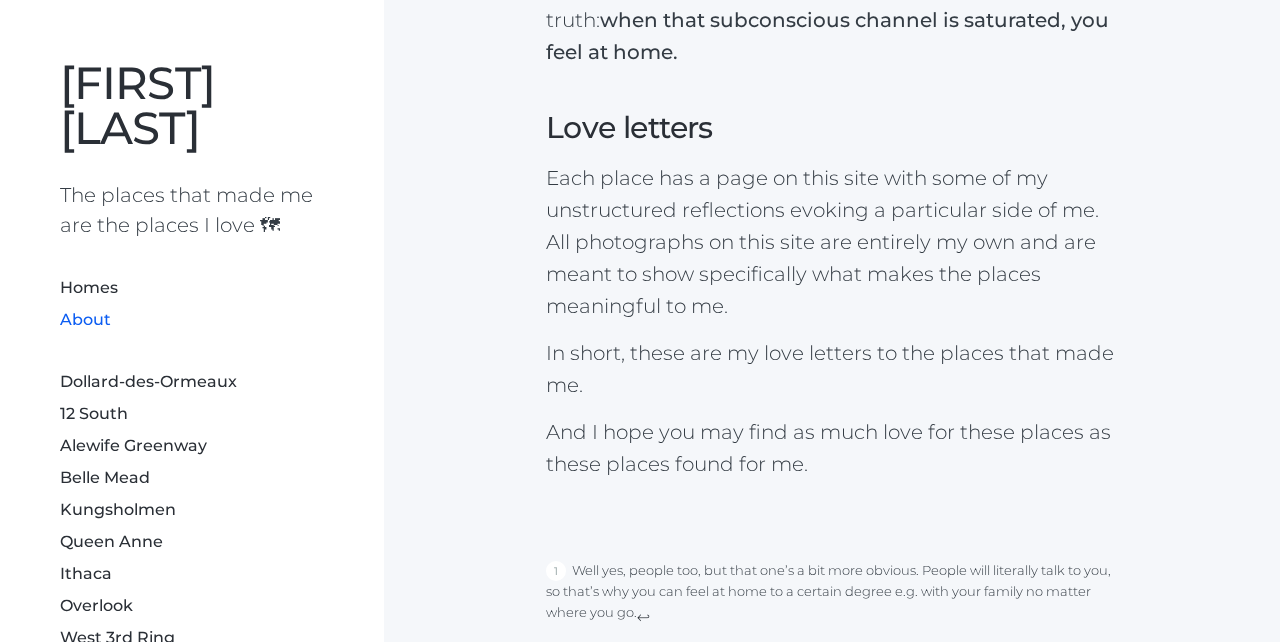 scroll, scrollTop: 3034, scrollLeft: 0, axis: vertical 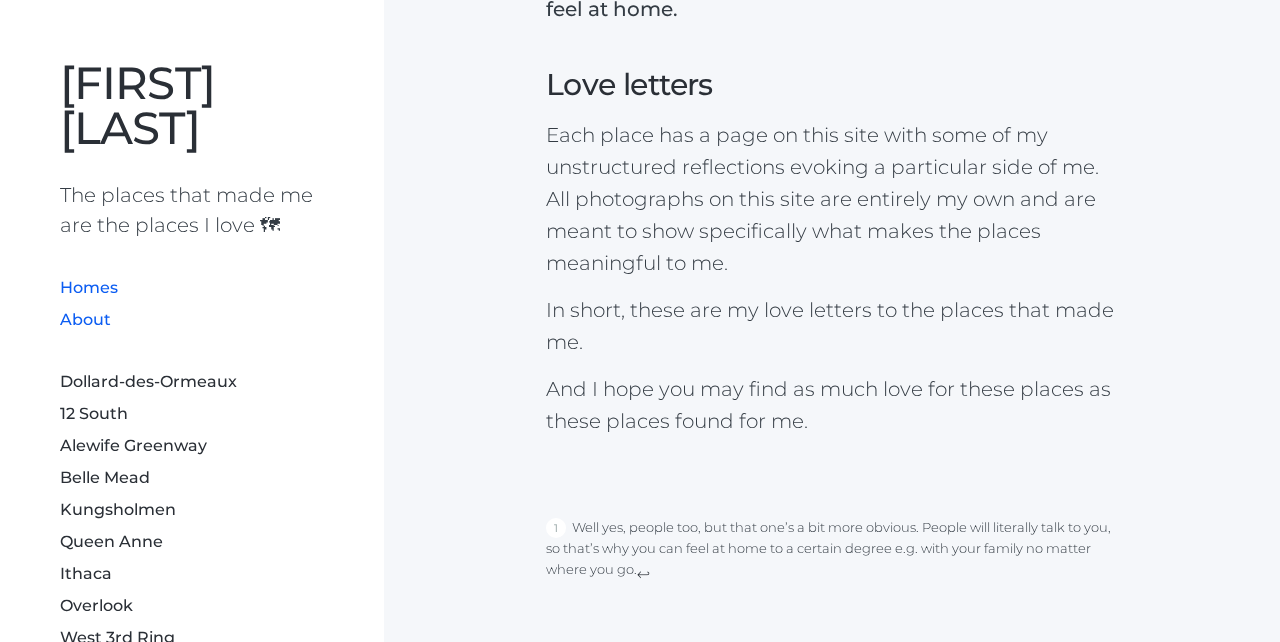 click on "Homes" at bounding box center [89, 287] 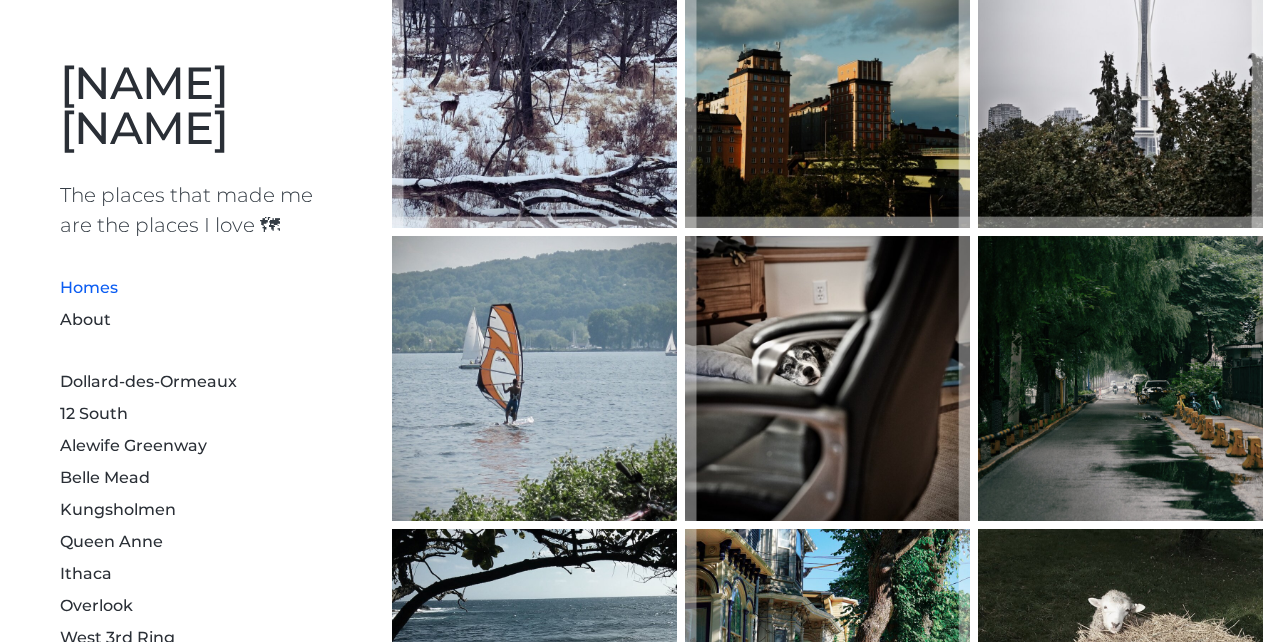 scroll, scrollTop: 413, scrollLeft: 0, axis: vertical 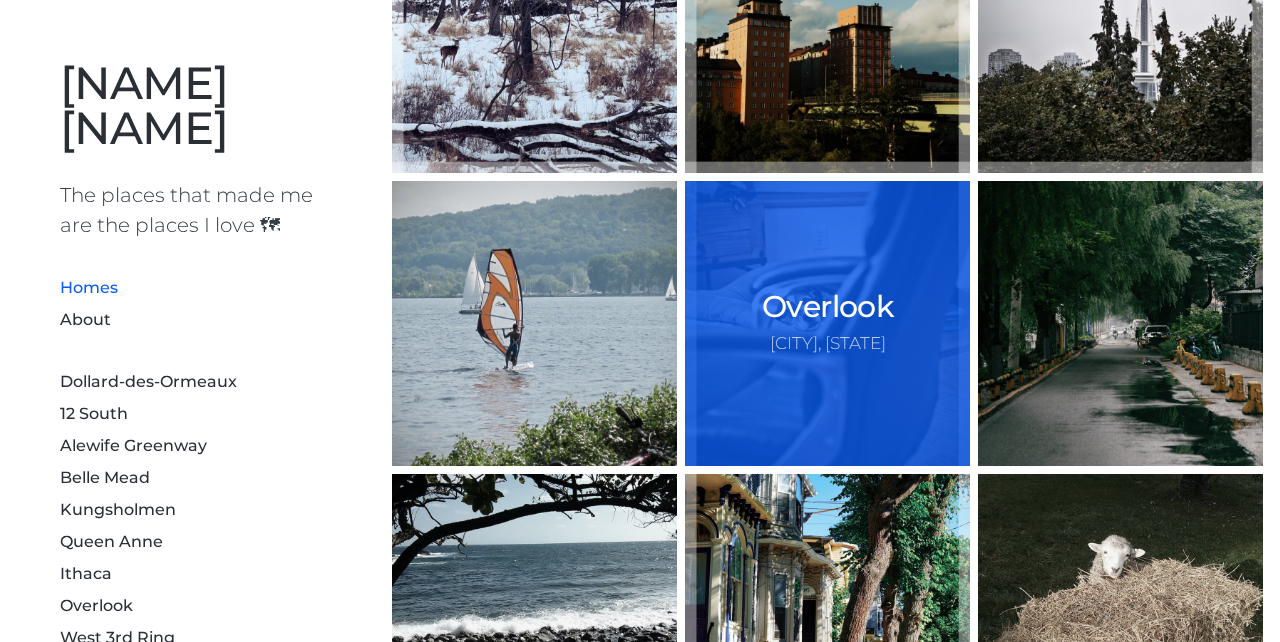 click on "Overlook
Portland, OR" at bounding box center [827, 323] 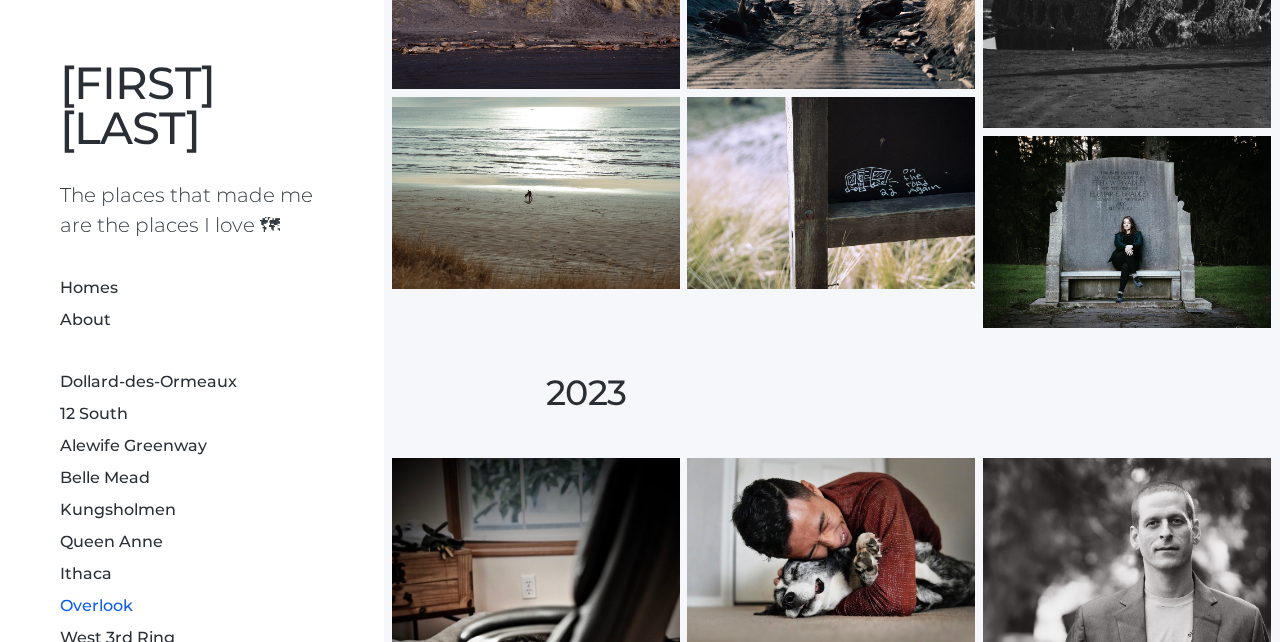 scroll, scrollTop: 5062, scrollLeft: 0, axis: vertical 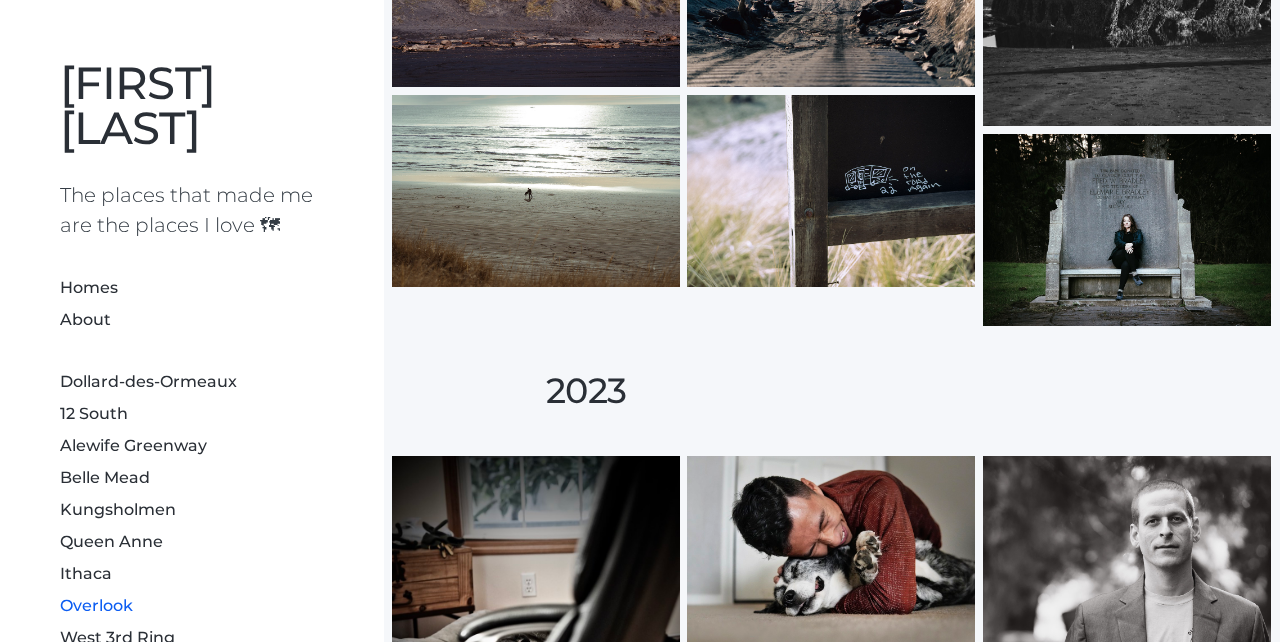 click at bounding box center (1127, 230) 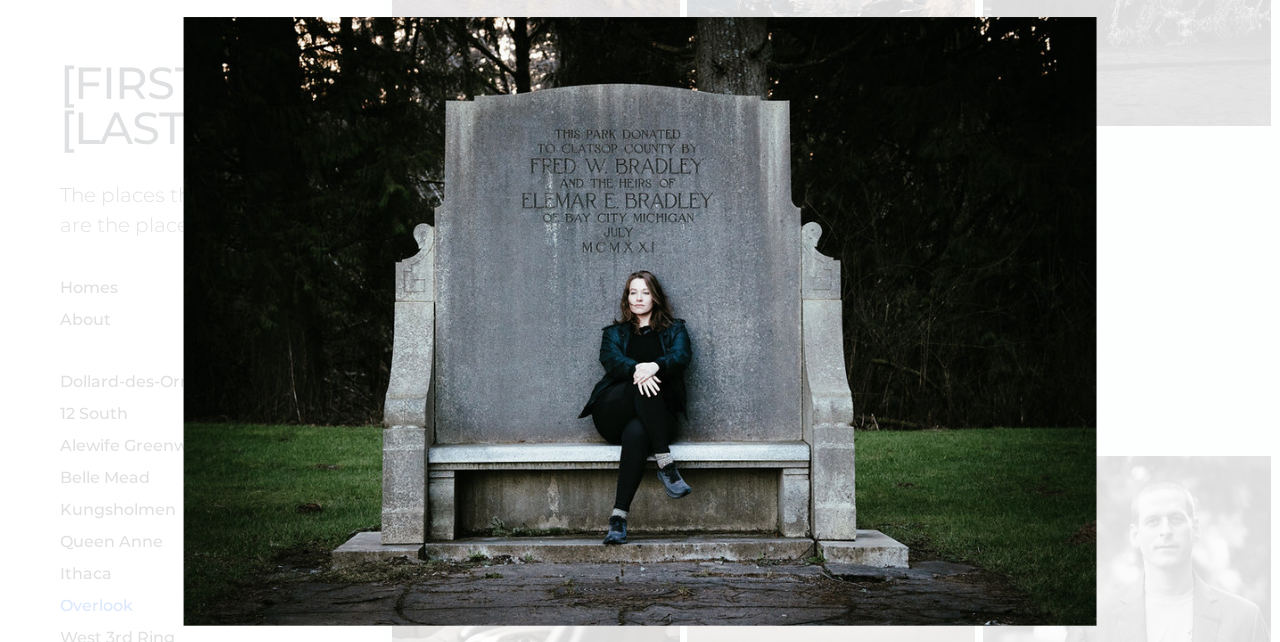 click at bounding box center (1127, 230) 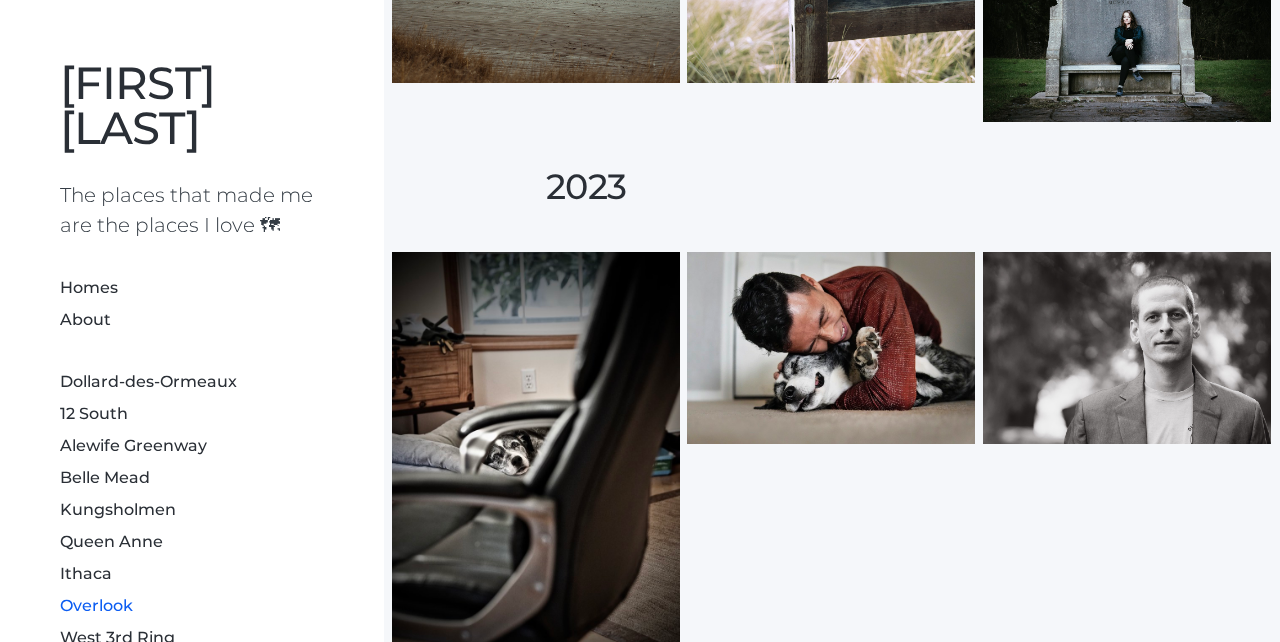 scroll, scrollTop: 5412, scrollLeft: 0, axis: vertical 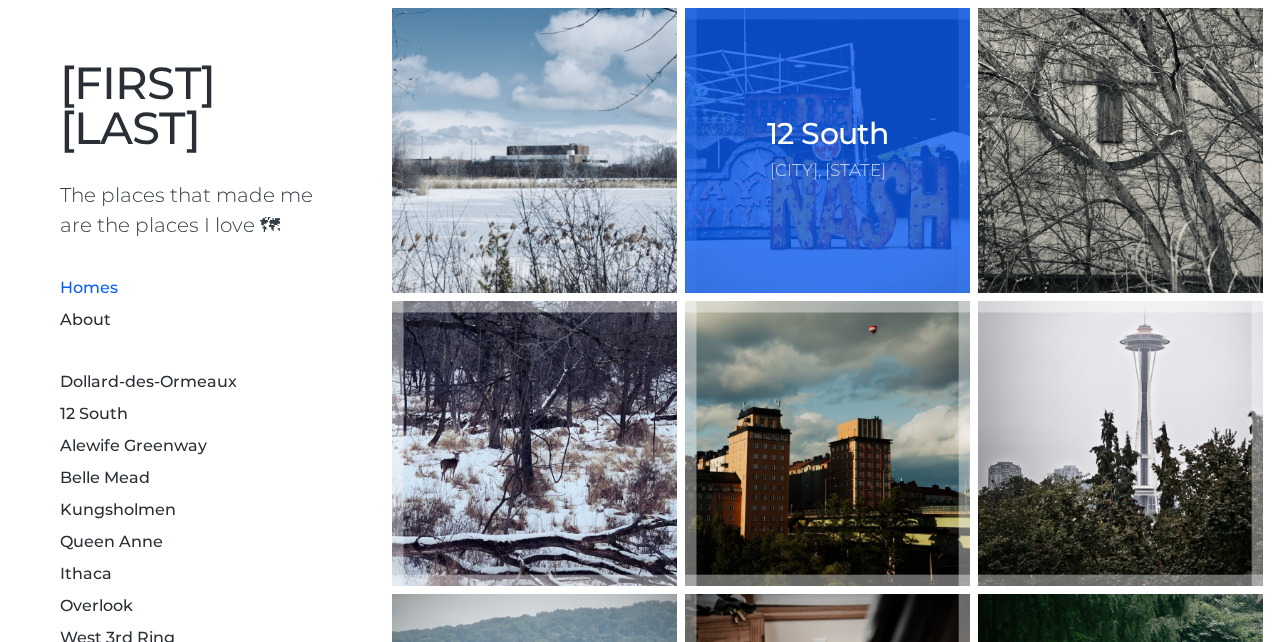 click on "12 South
Nashville, Tennessee" at bounding box center [827, 150] 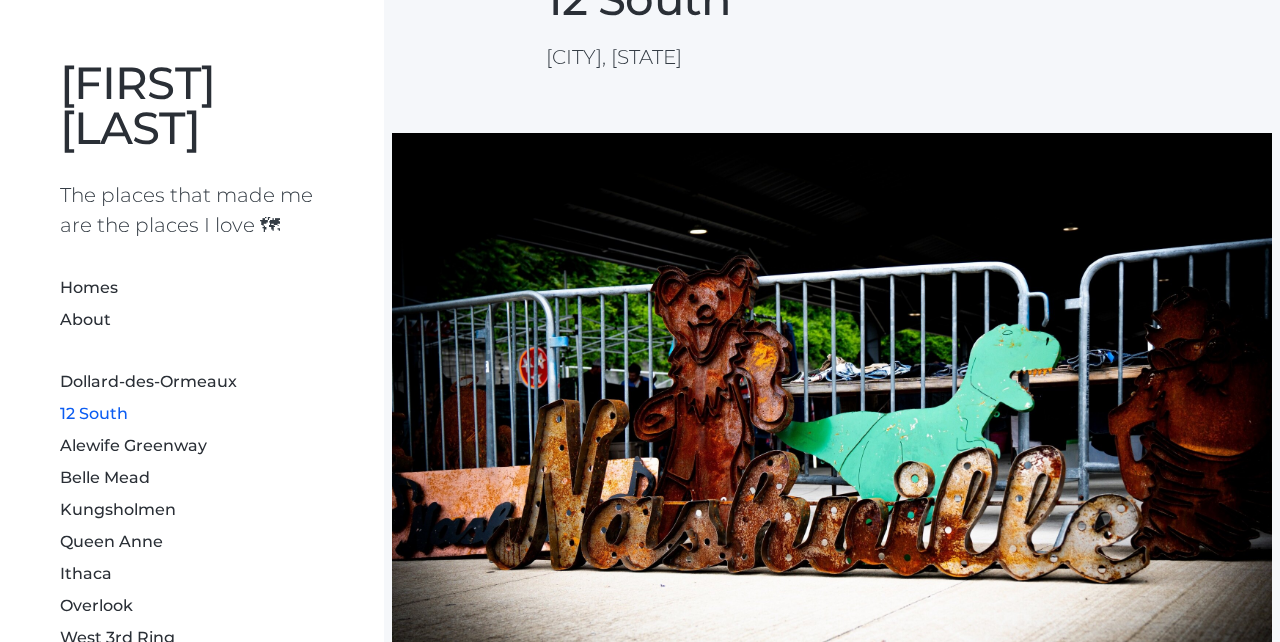 scroll, scrollTop: 433, scrollLeft: 0, axis: vertical 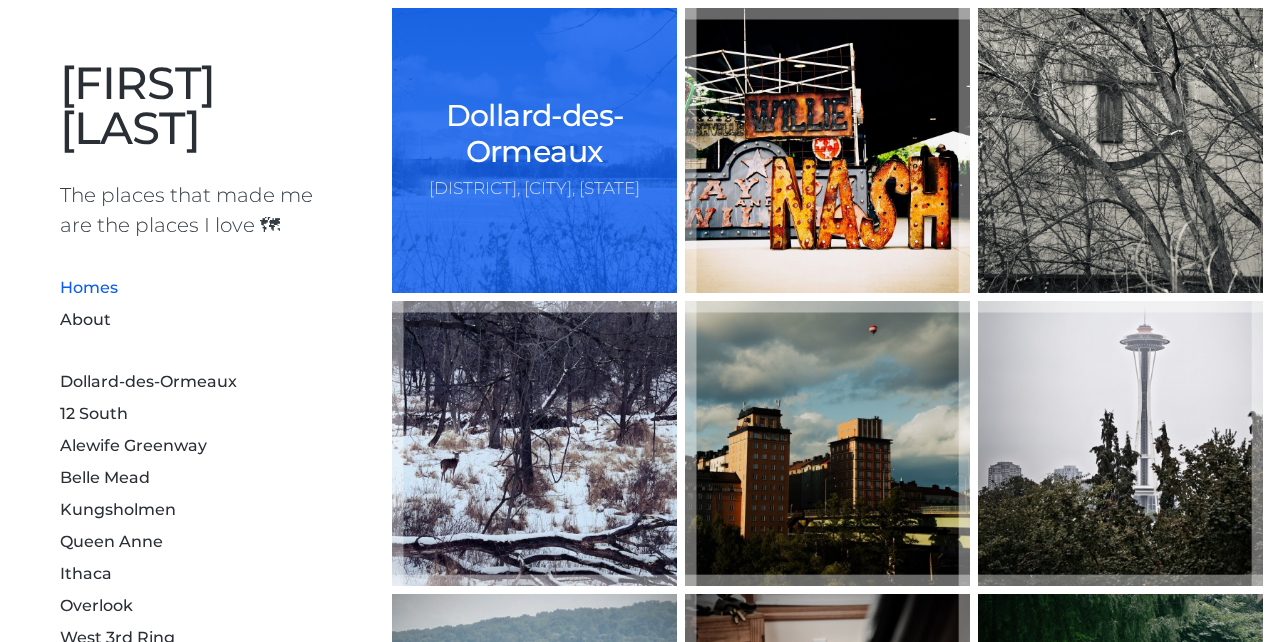click on "Dollard-des-Ormeaux
West Island, Montréal, Québec" at bounding box center (534, 150) 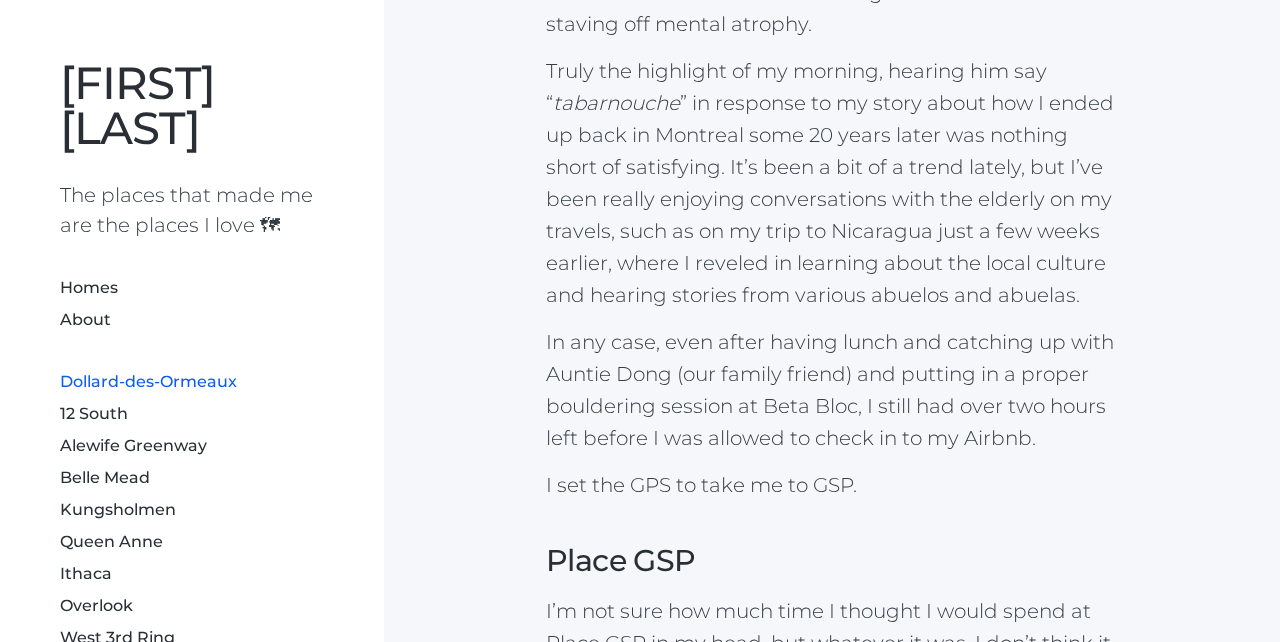 scroll, scrollTop: 9296, scrollLeft: 0, axis: vertical 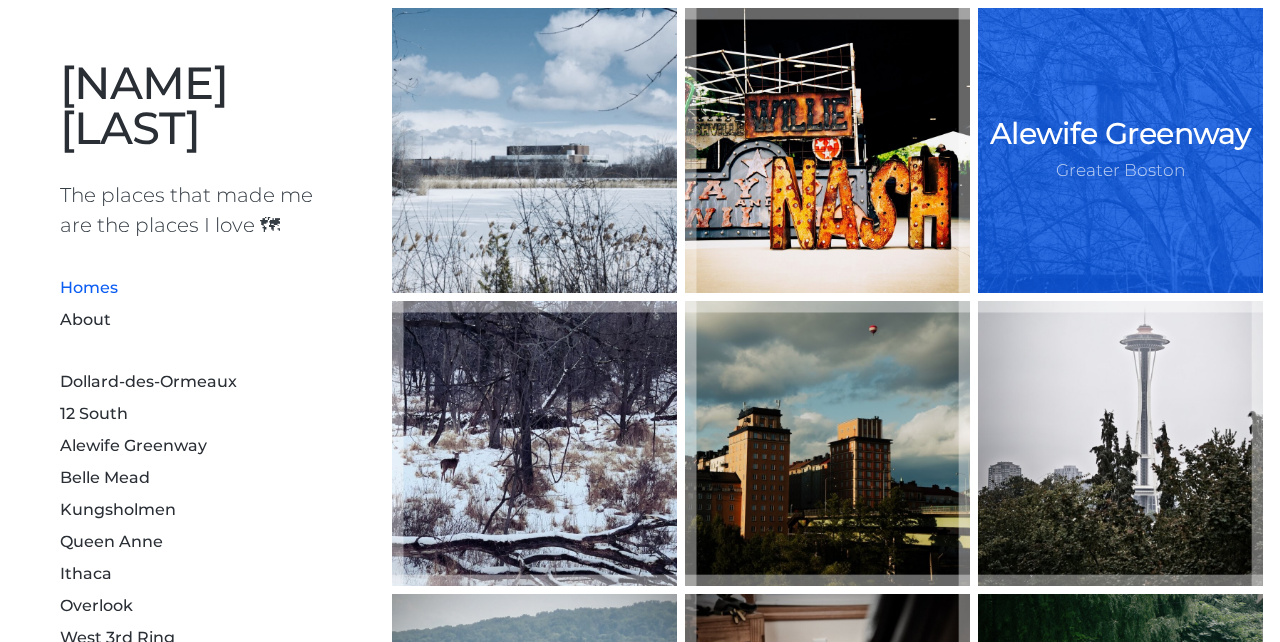 click on "Greater Boston" at bounding box center [1120, 170] 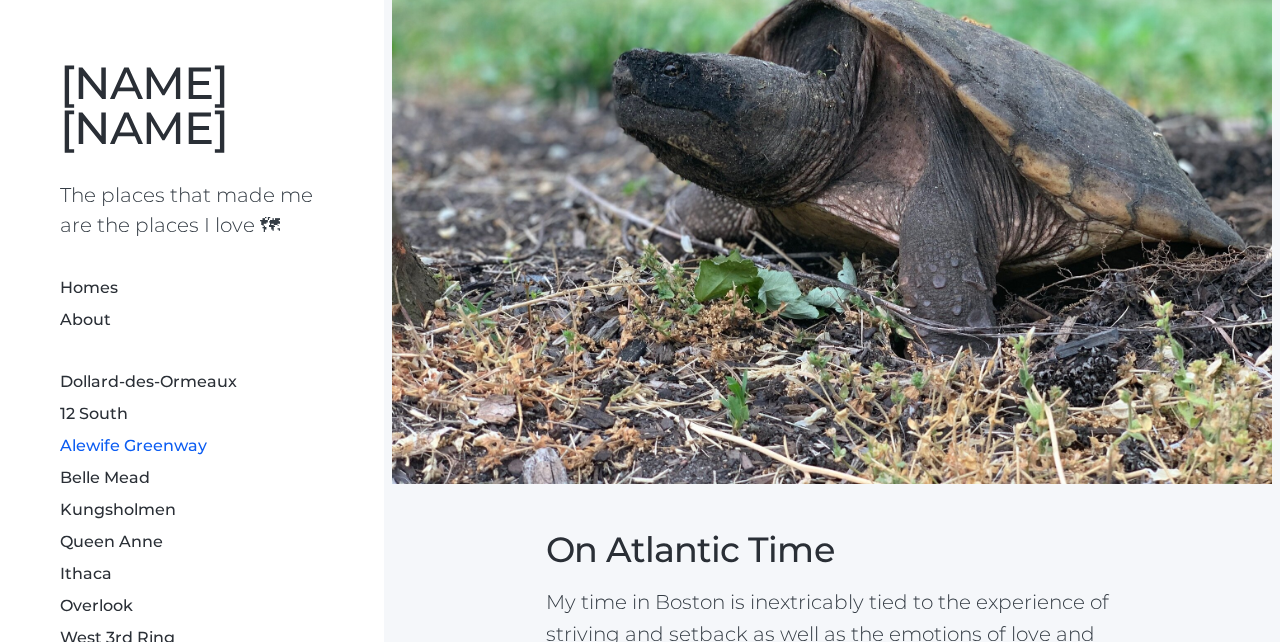 scroll, scrollTop: 5081, scrollLeft: 0, axis: vertical 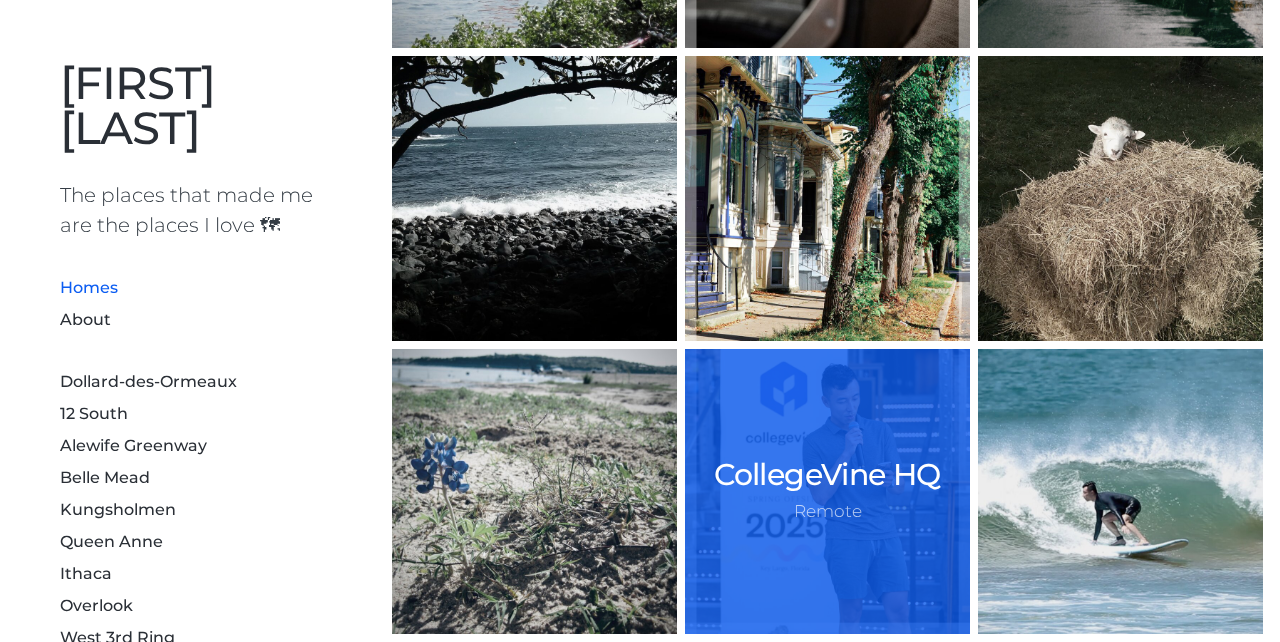 click on "CollegeVine HQ" at bounding box center (827, 475) 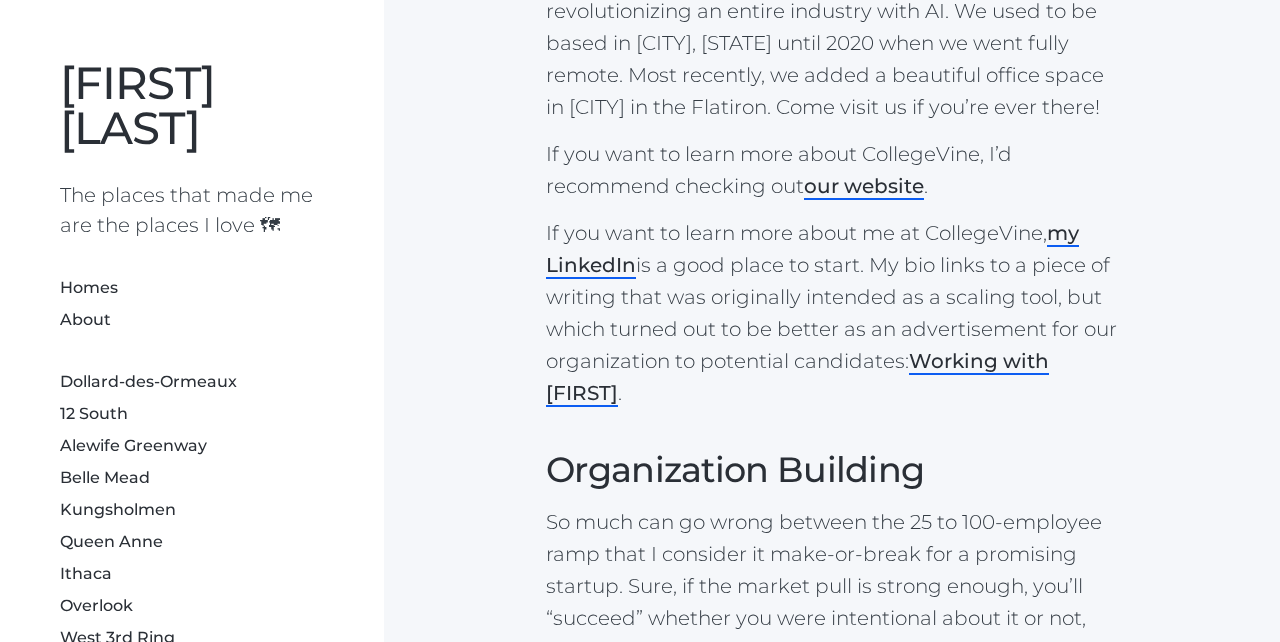scroll, scrollTop: 0, scrollLeft: 0, axis: both 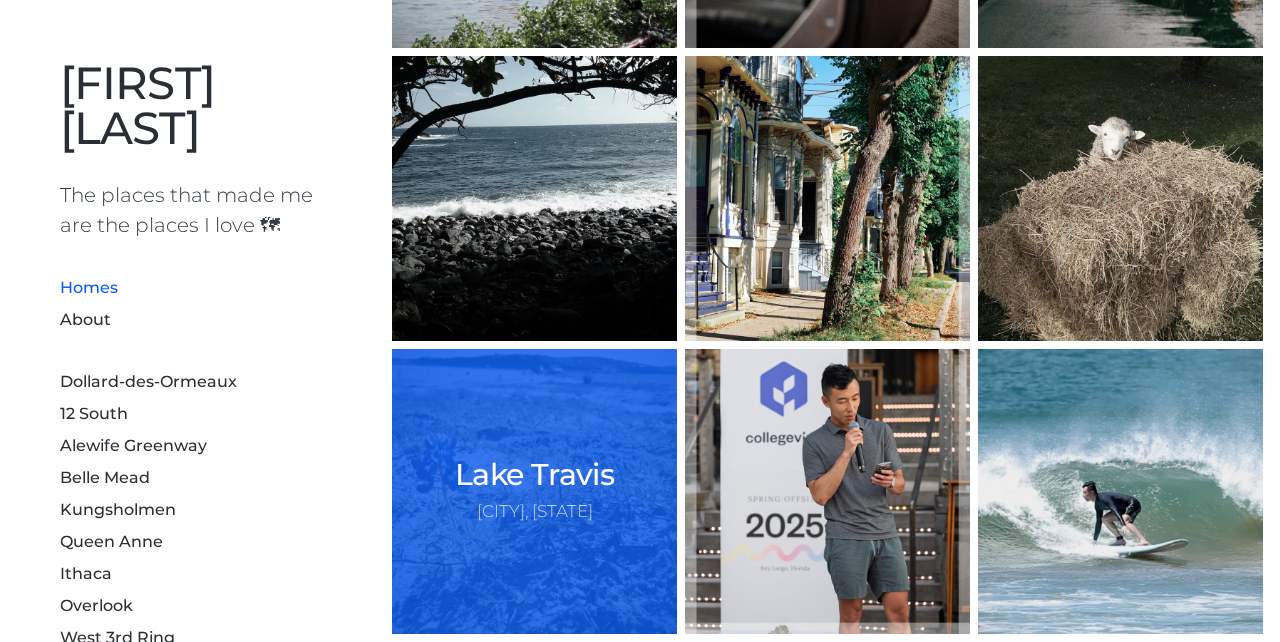 click on "Lake Travis
Austin, TX" at bounding box center [534, 491] 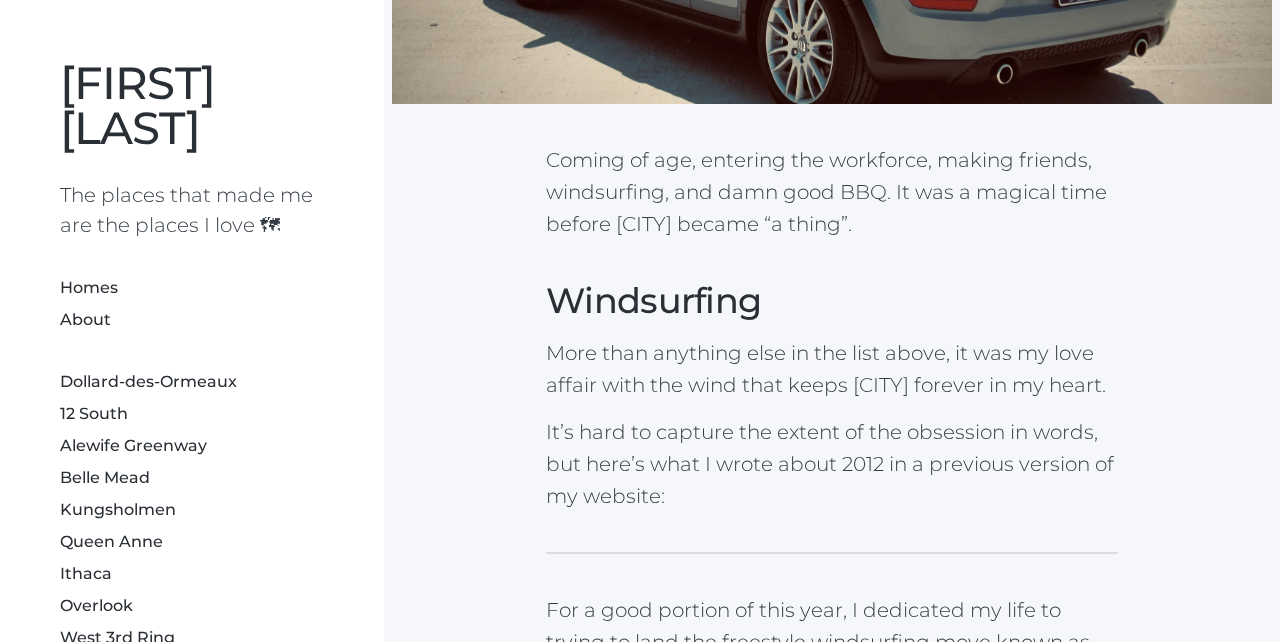 scroll, scrollTop: 889, scrollLeft: 0, axis: vertical 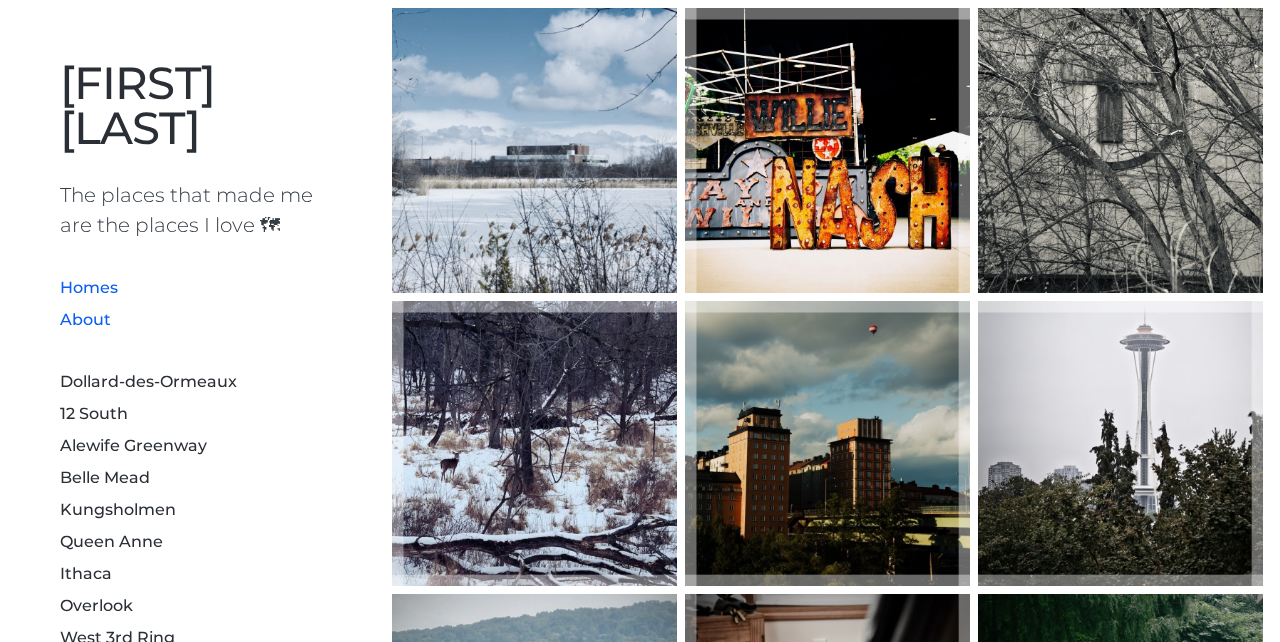 click on "About" at bounding box center (85, 319) 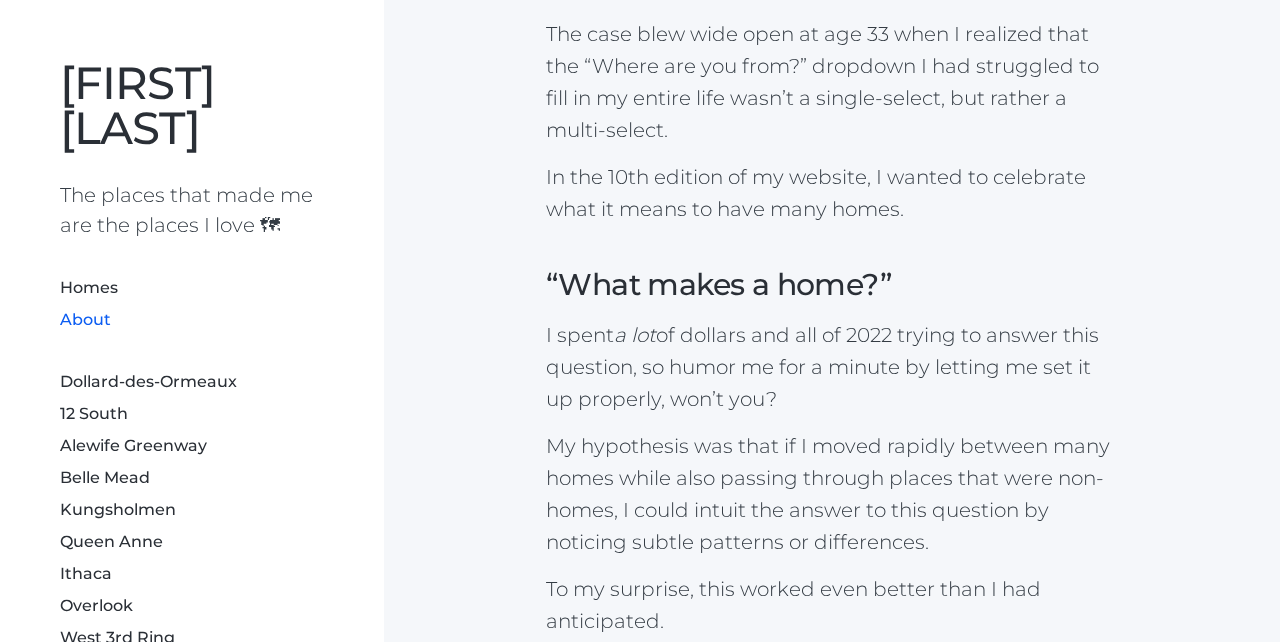 scroll, scrollTop: 1005, scrollLeft: 0, axis: vertical 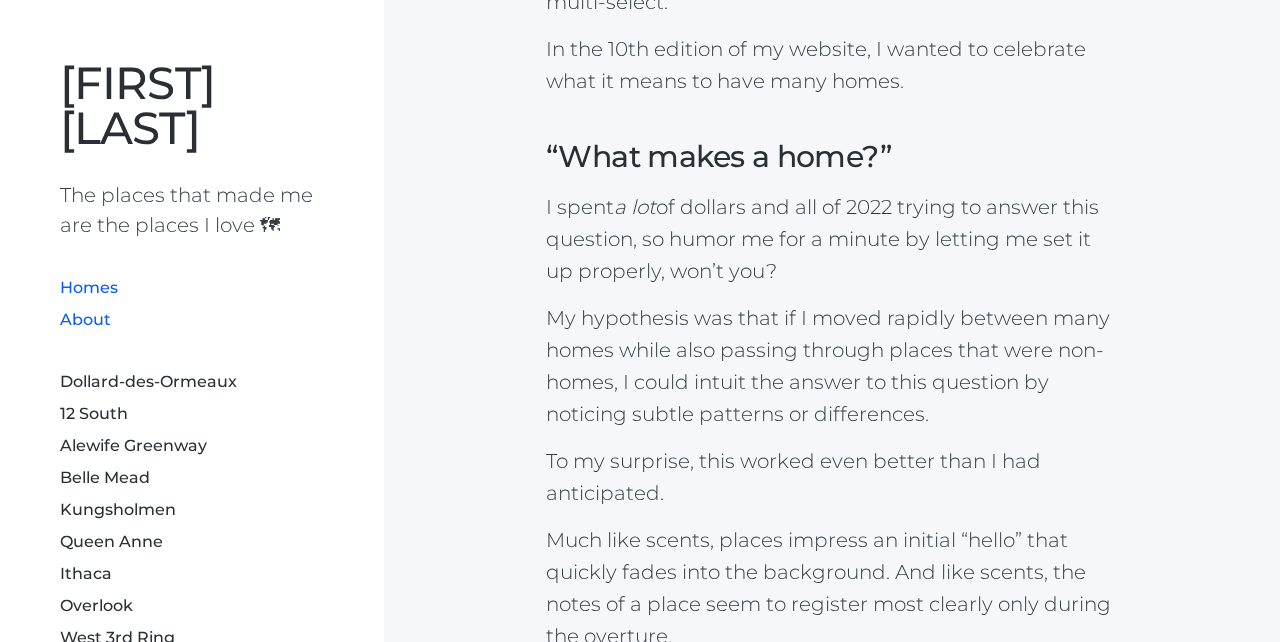 click on "Homes" at bounding box center (89, 287) 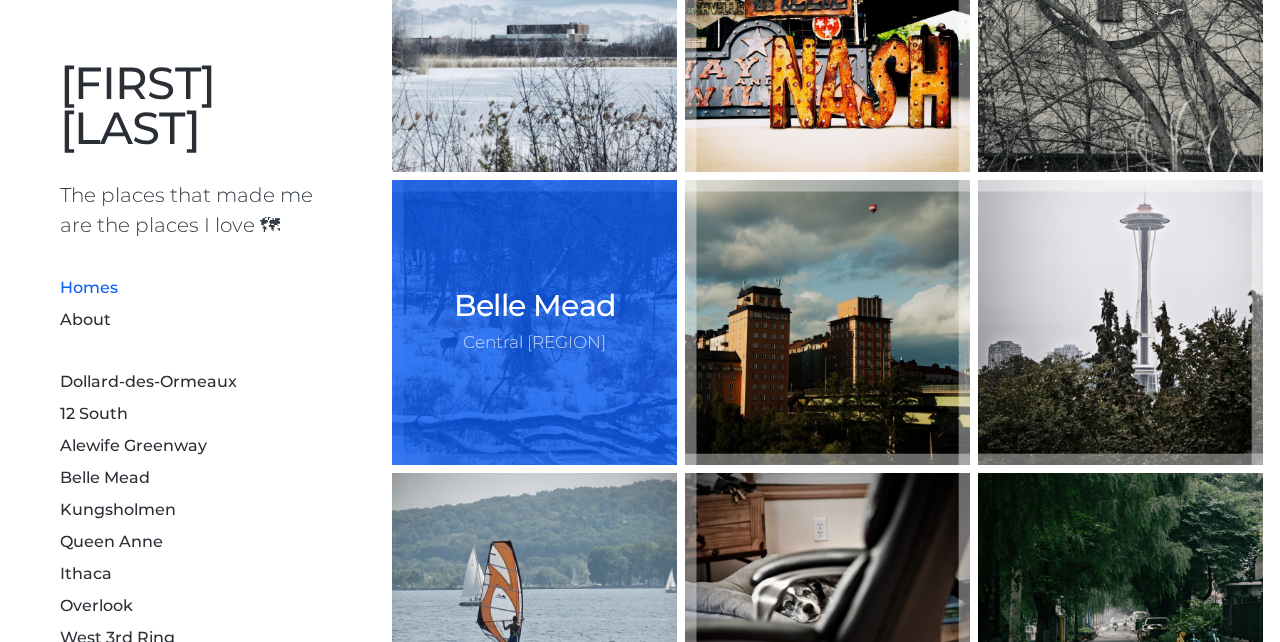 scroll, scrollTop: 122, scrollLeft: 0, axis: vertical 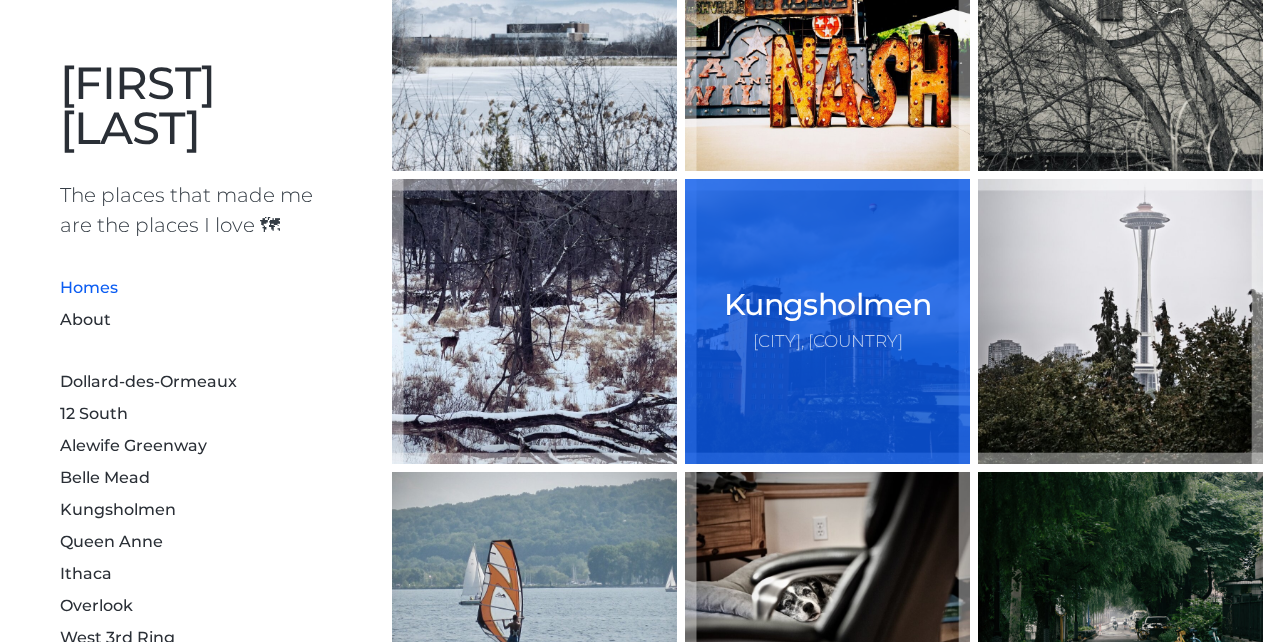 click on "Kungsholmen
Stockholm, Sweden" at bounding box center [827, 321] 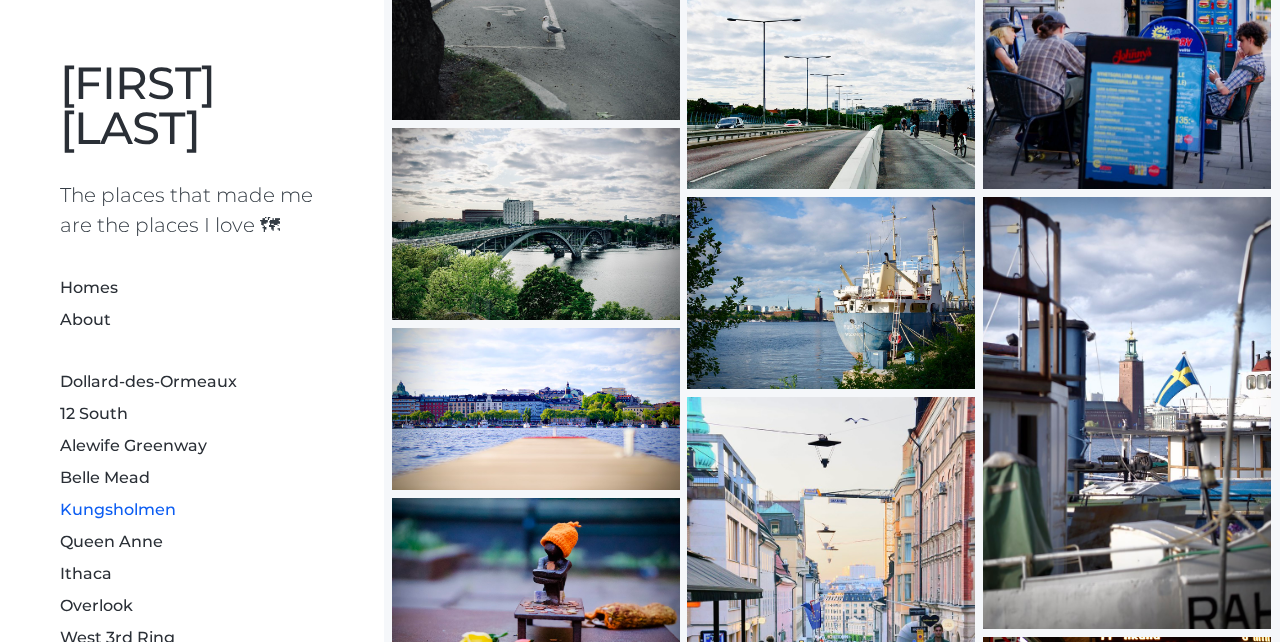 scroll, scrollTop: 7497, scrollLeft: 0, axis: vertical 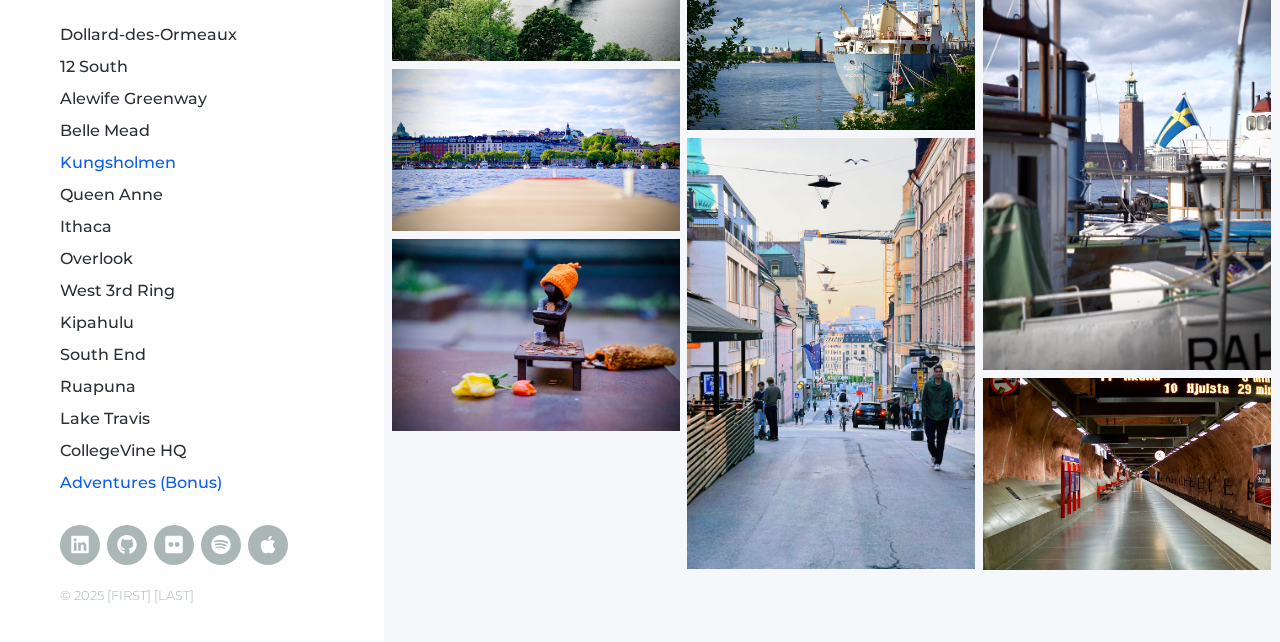 click on "Adventures (Bonus)" at bounding box center (141, 482) 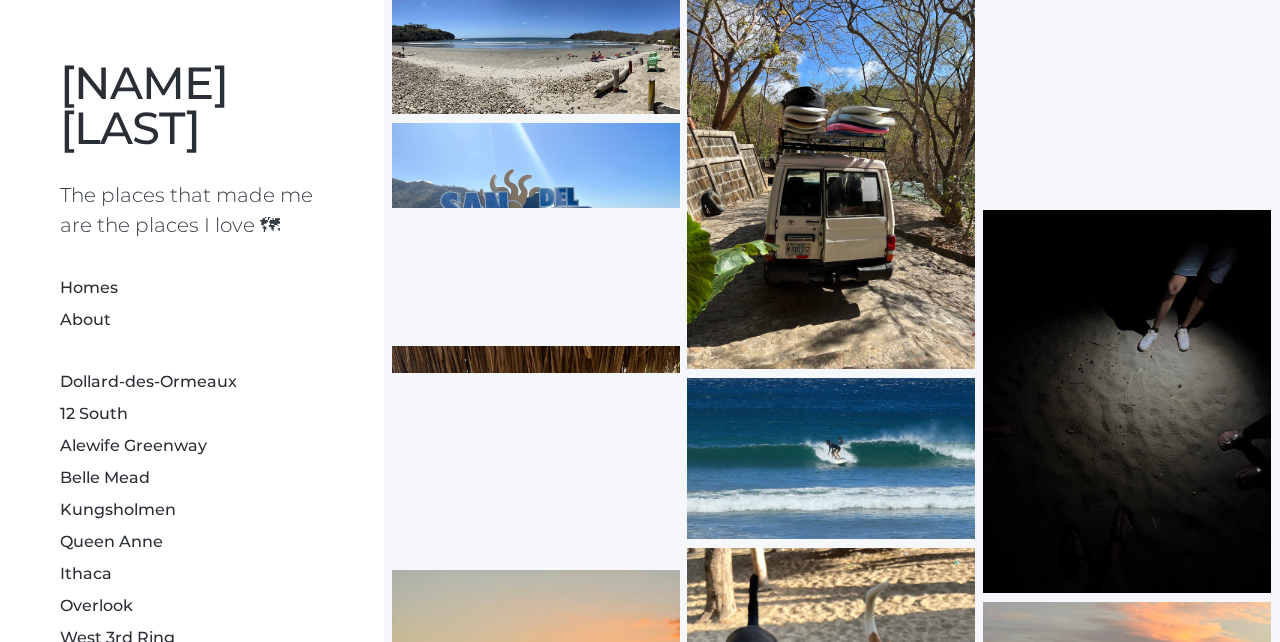 scroll, scrollTop: 5192, scrollLeft: 0, axis: vertical 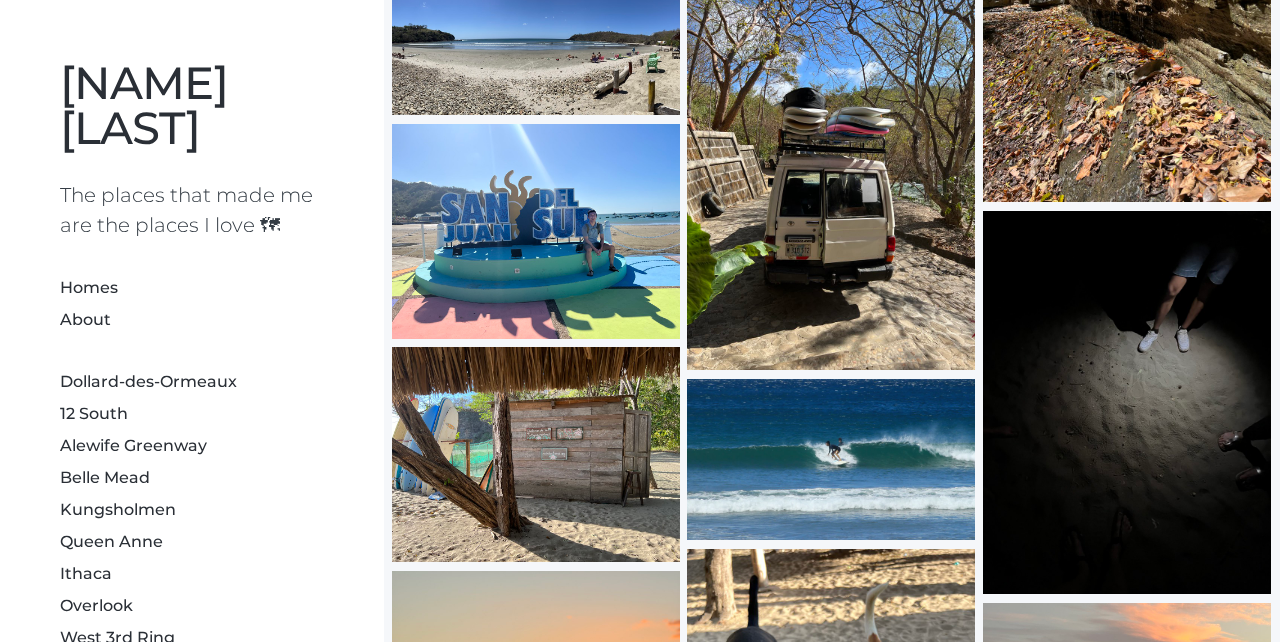 click at bounding box center [536, 232] 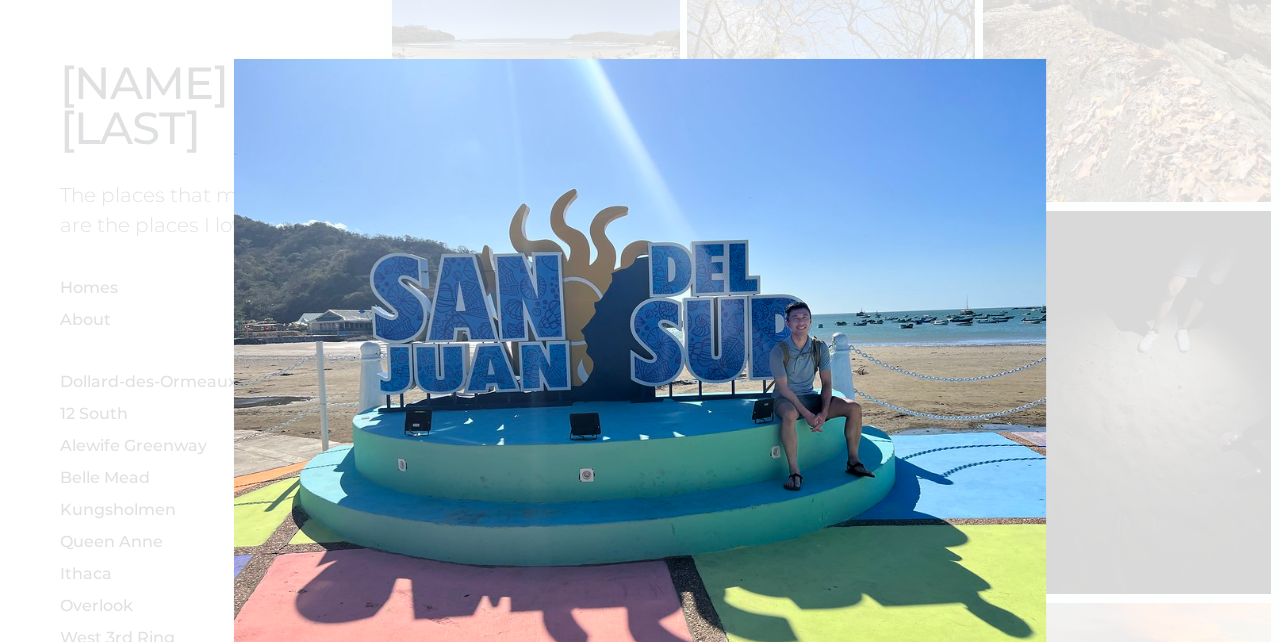 click at bounding box center [640, 362] 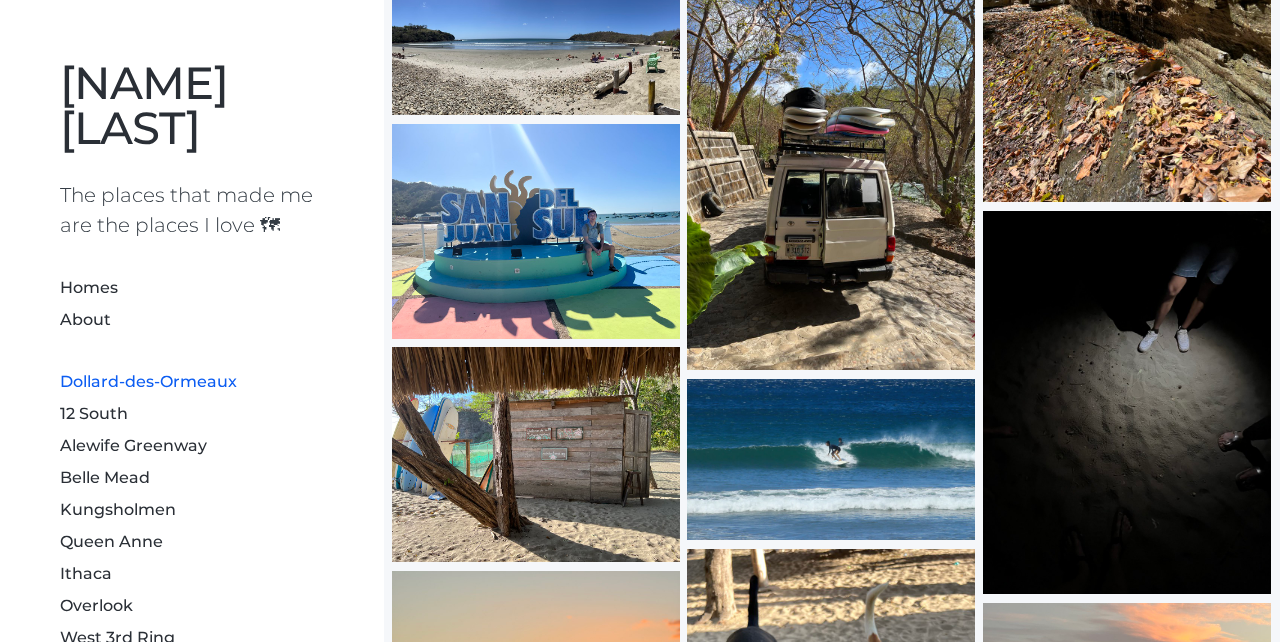 scroll, scrollTop: 347, scrollLeft: 0, axis: vertical 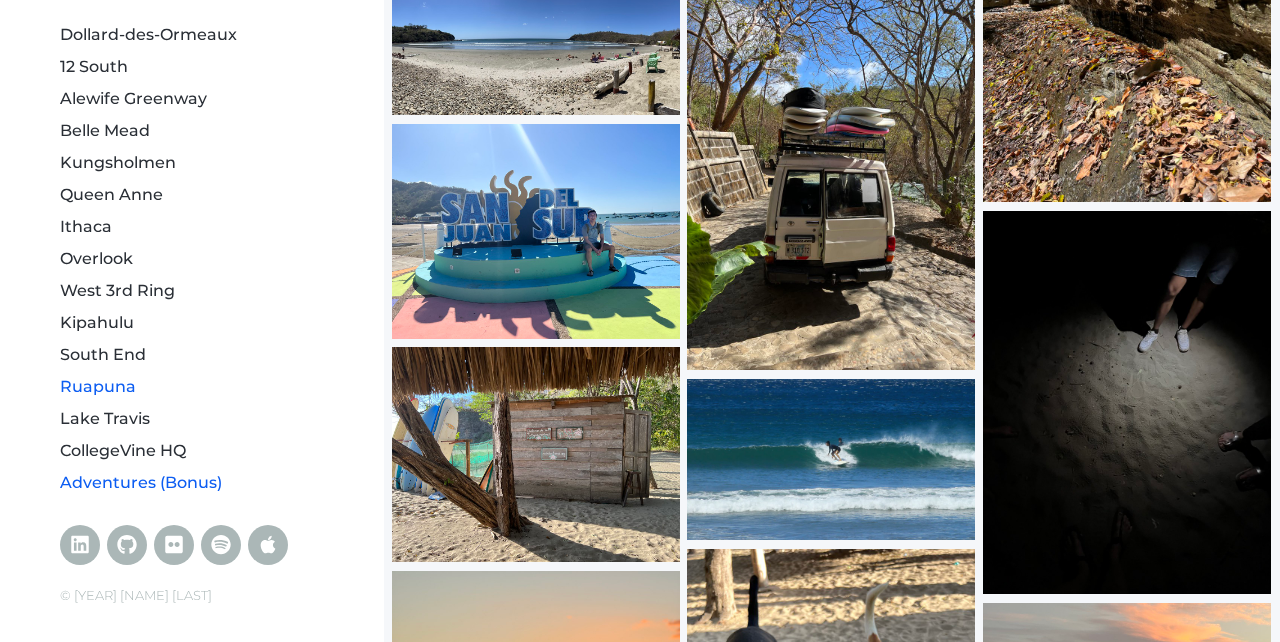 click on "Ruapuna" at bounding box center [98, 386] 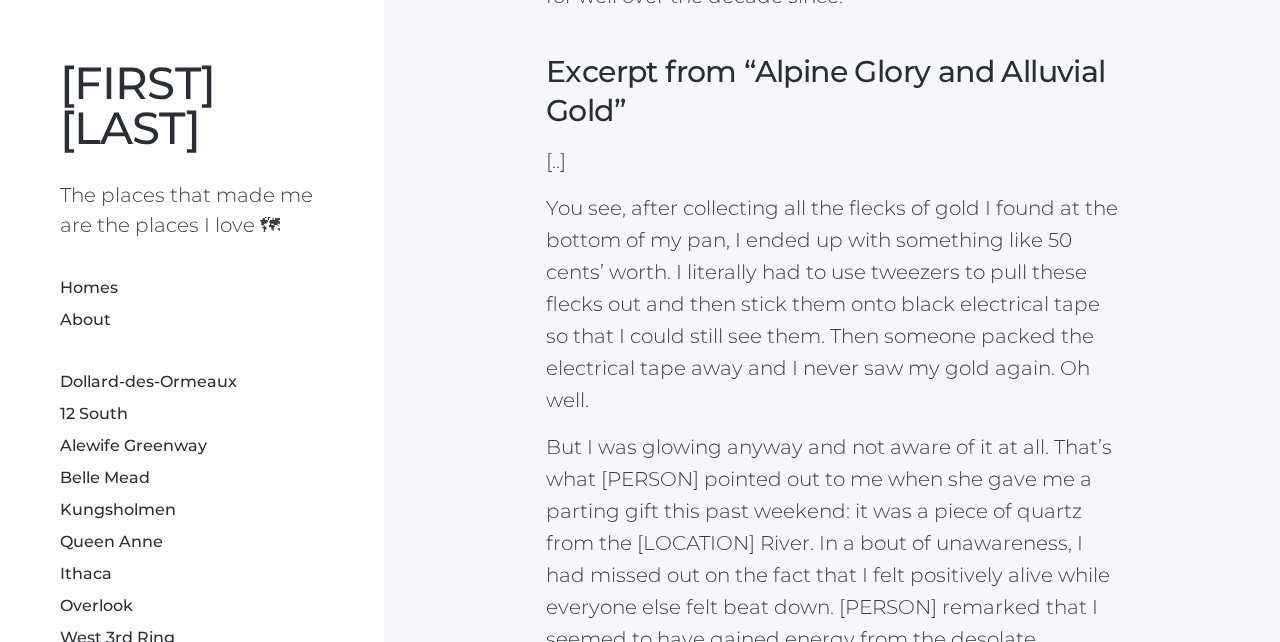 scroll, scrollTop: 1629, scrollLeft: 0, axis: vertical 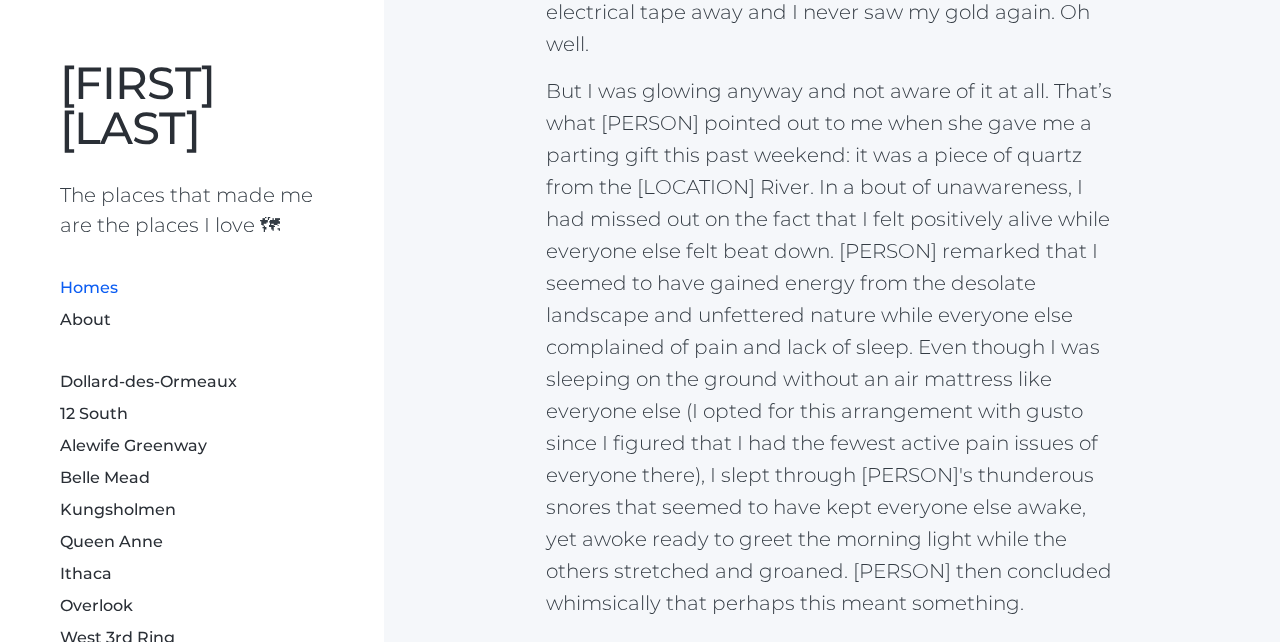 click on "Homes" at bounding box center (89, 287) 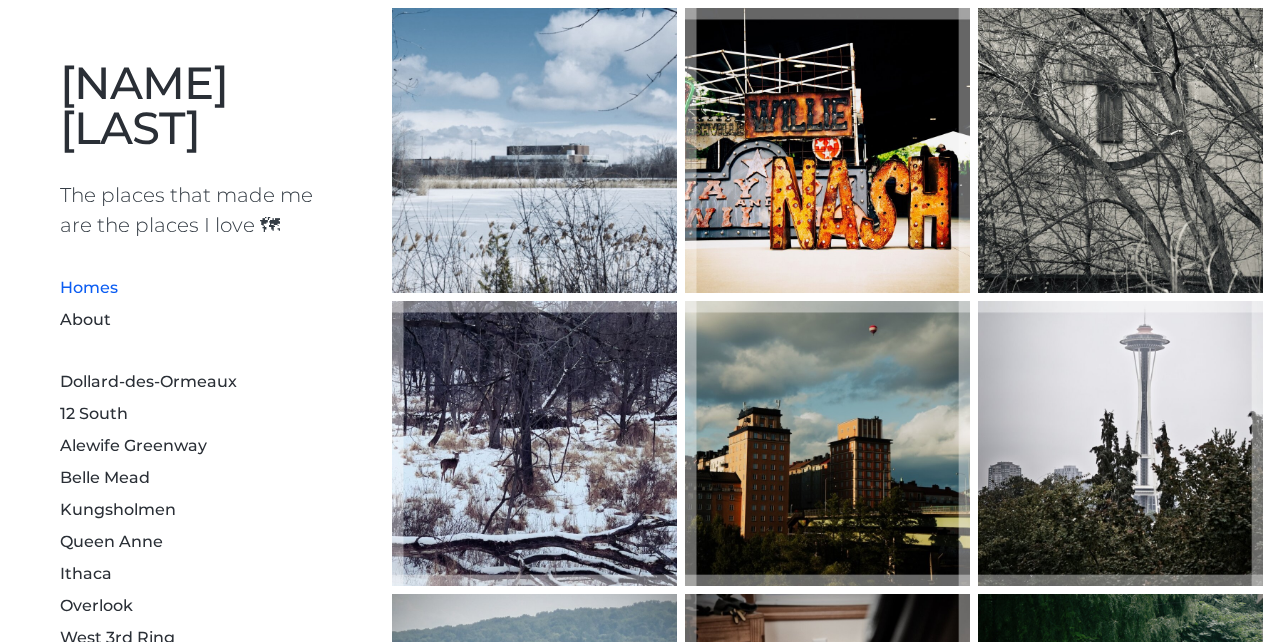 scroll, scrollTop: 0, scrollLeft: 0, axis: both 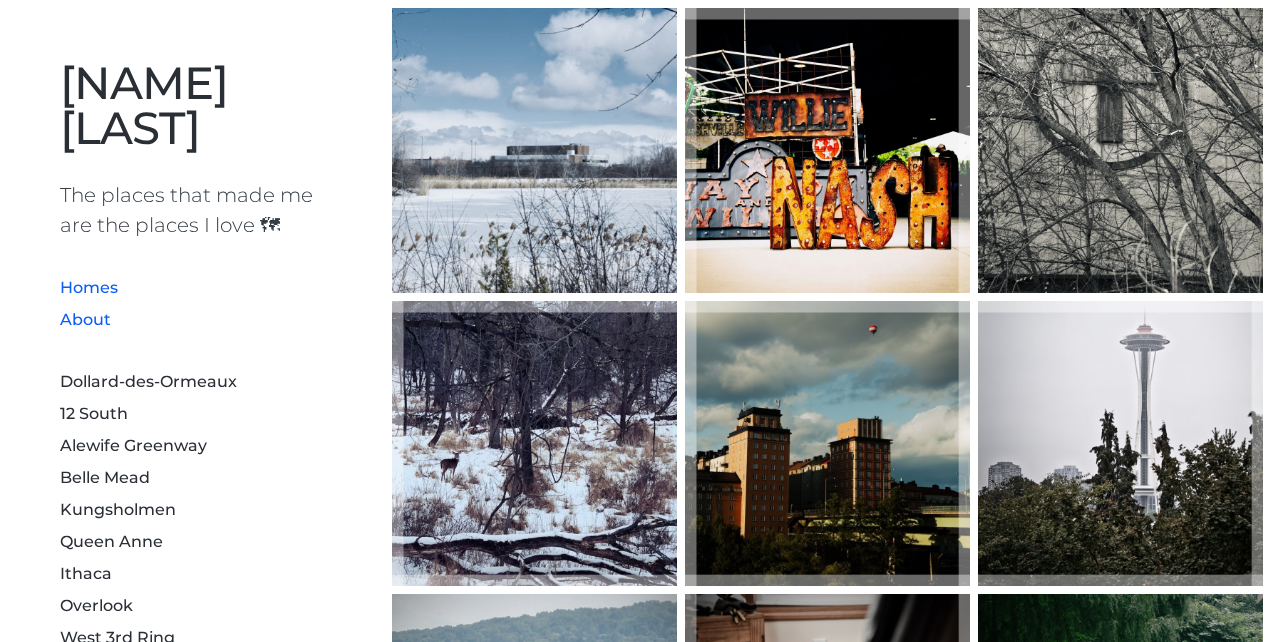 click on "About" at bounding box center [85, 319] 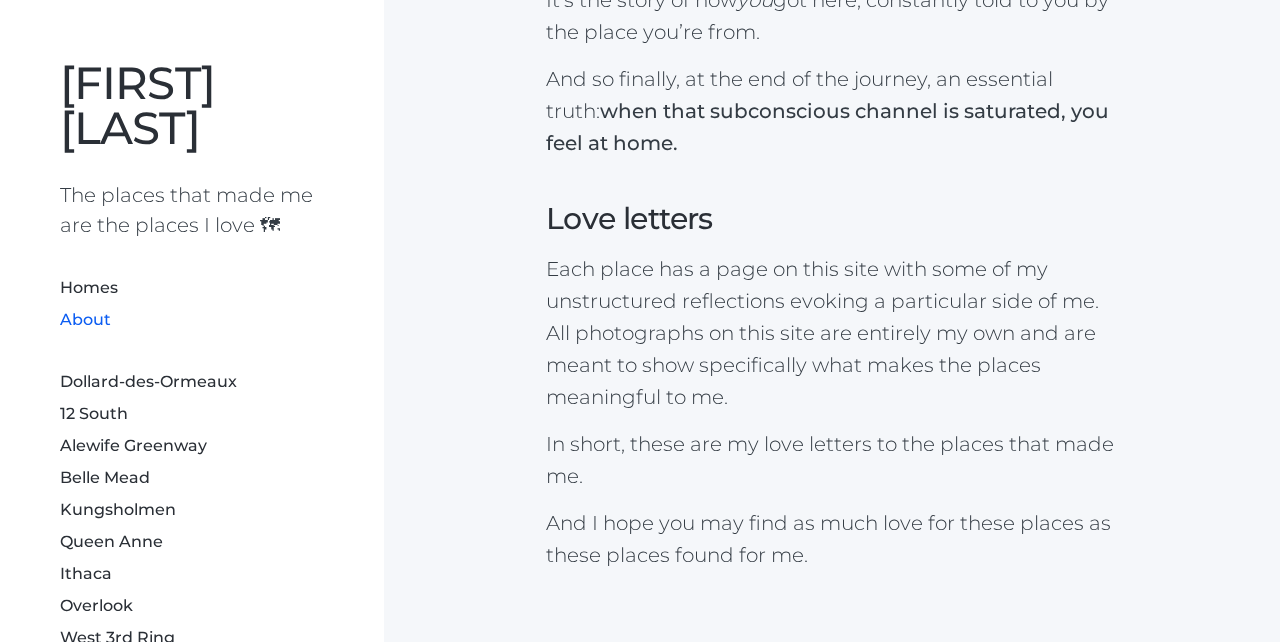 scroll, scrollTop: 3034, scrollLeft: 0, axis: vertical 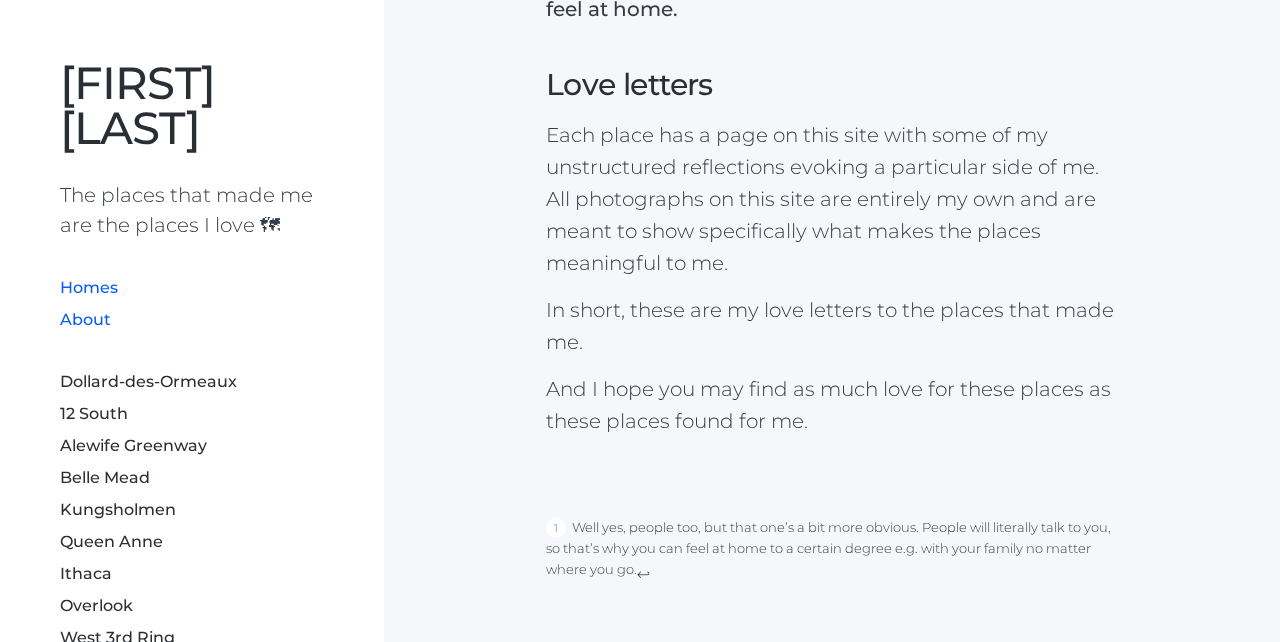 click on "Homes" at bounding box center [89, 287] 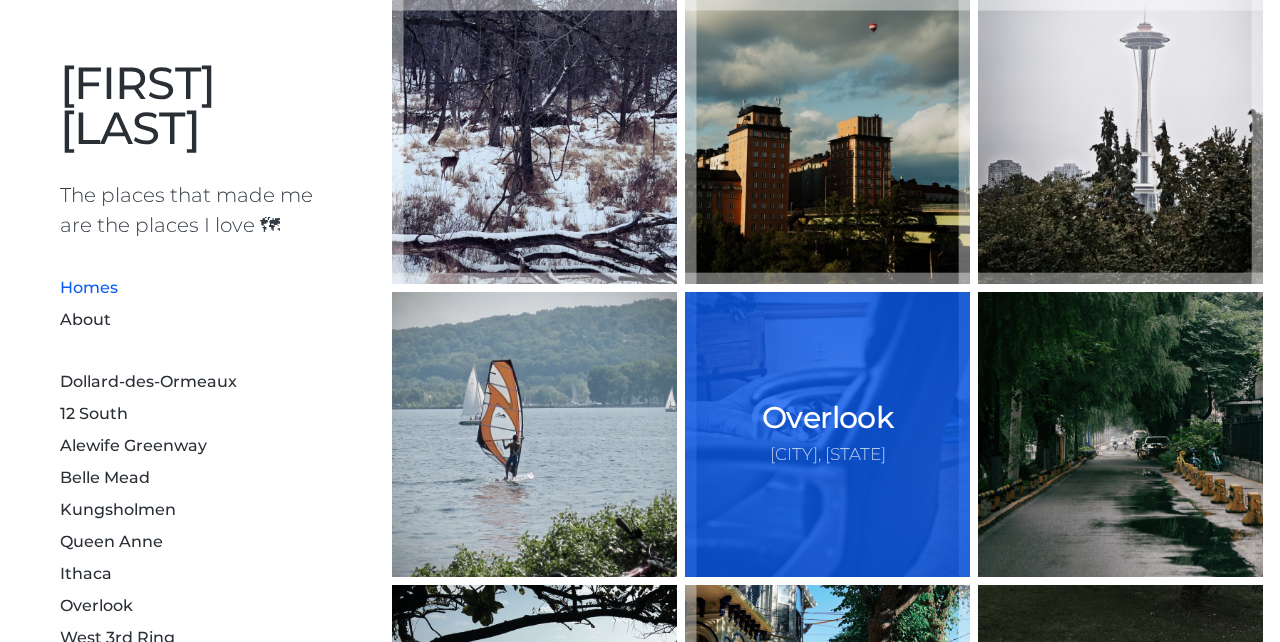 scroll, scrollTop: 300, scrollLeft: 0, axis: vertical 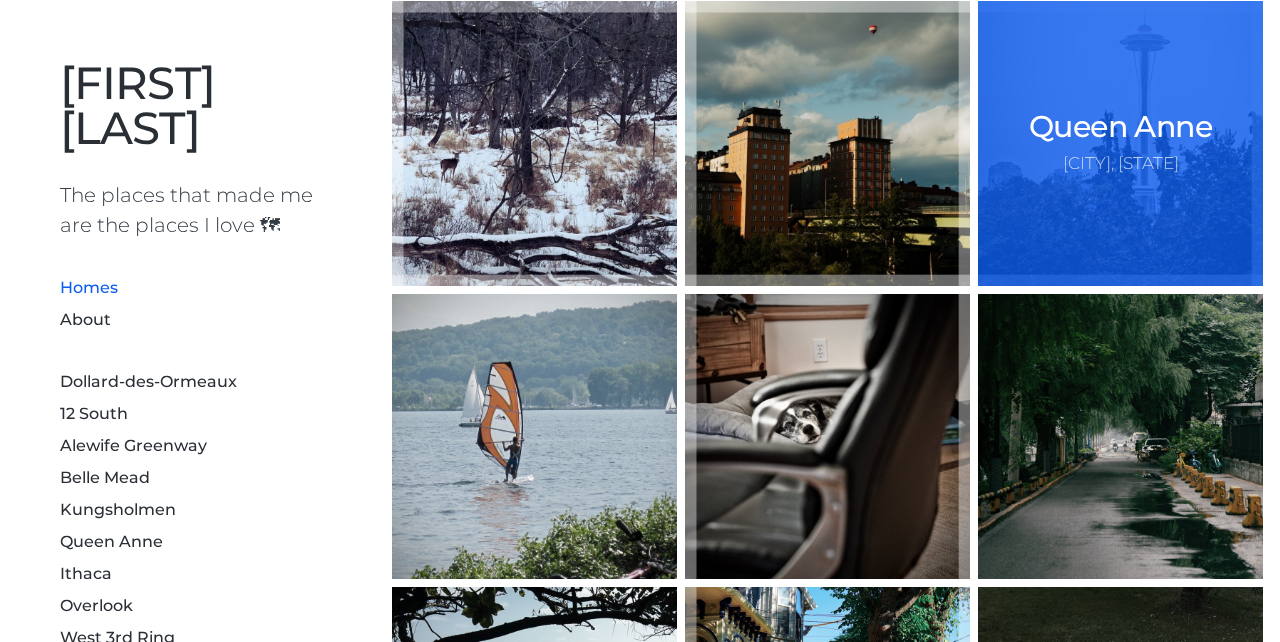 click on "[CITY], [STATE]" at bounding box center (1120, 143) 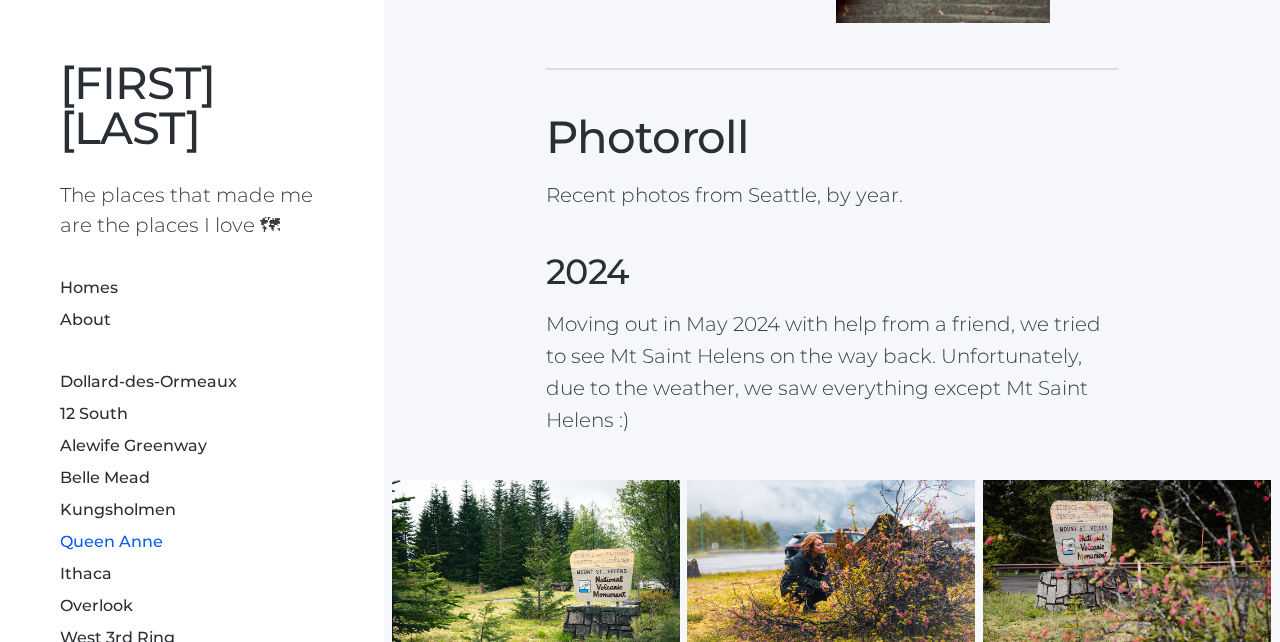 scroll, scrollTop: 1871, scrollLeft: 0, axis: vertical 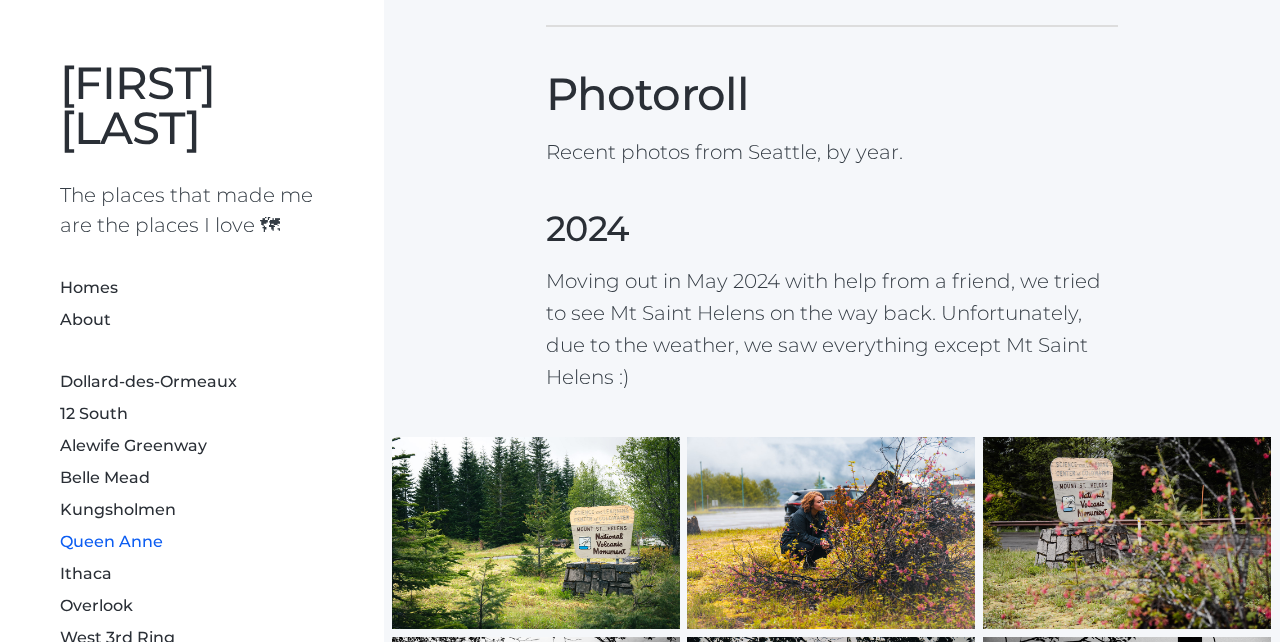 click at bounding box center (831, 533) 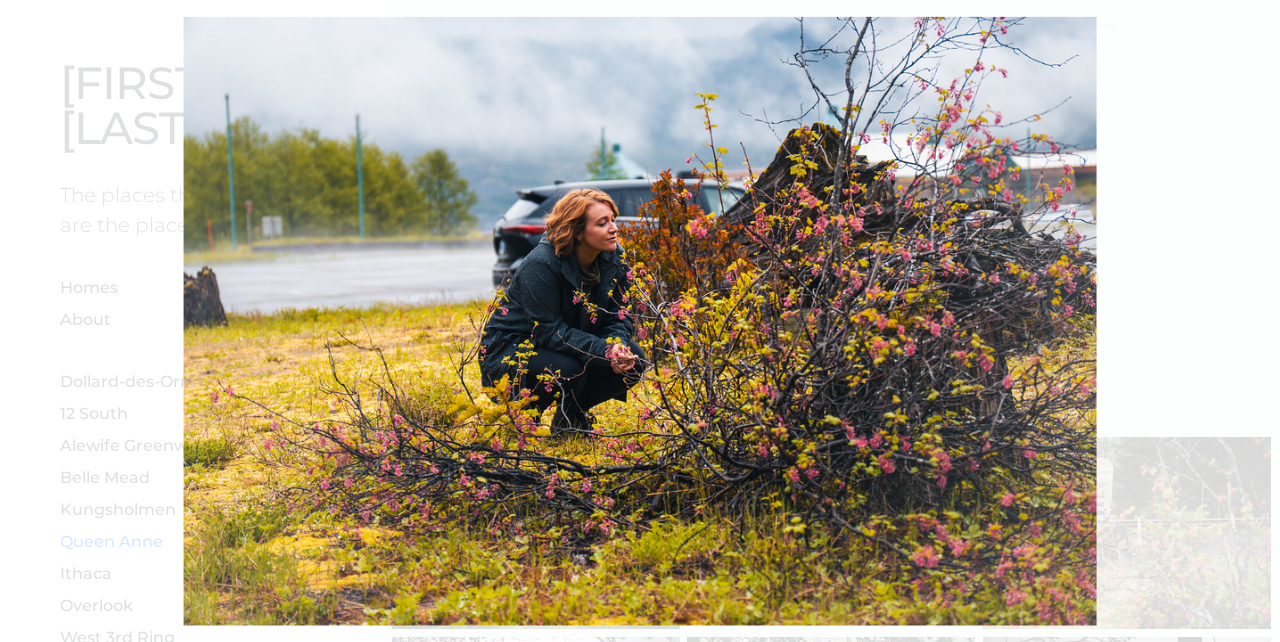 click at bounding box center (640, 321) 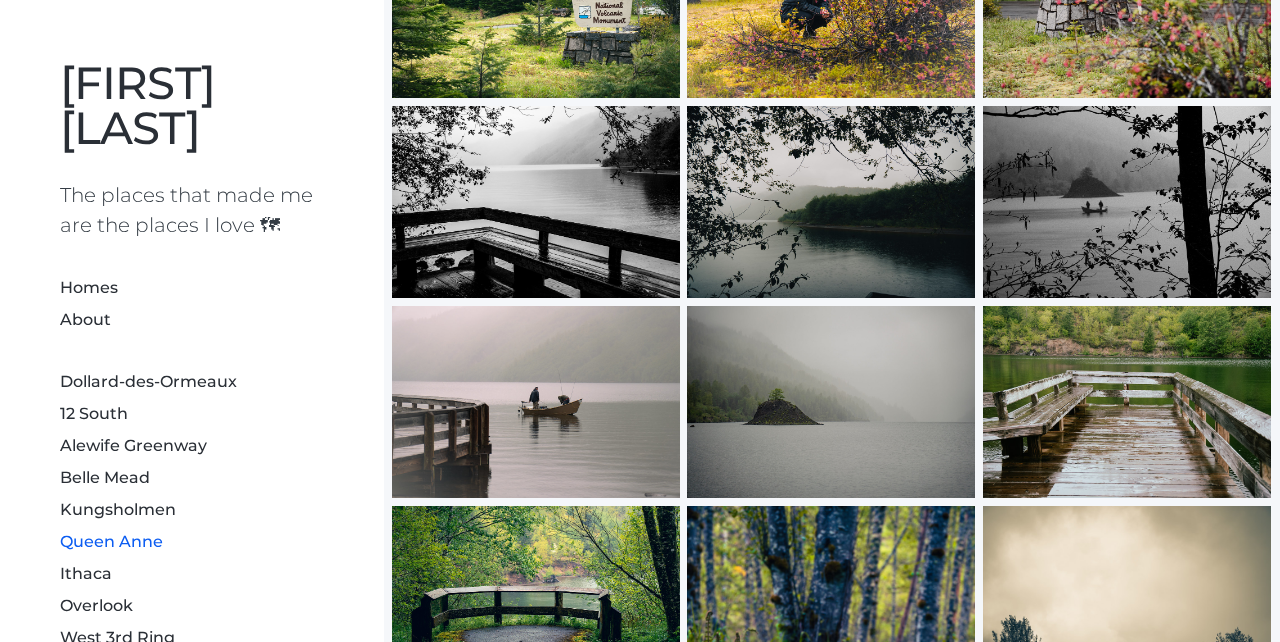 scroll, scrollTop: 2720, scrollLeft: 0, axis: vertical 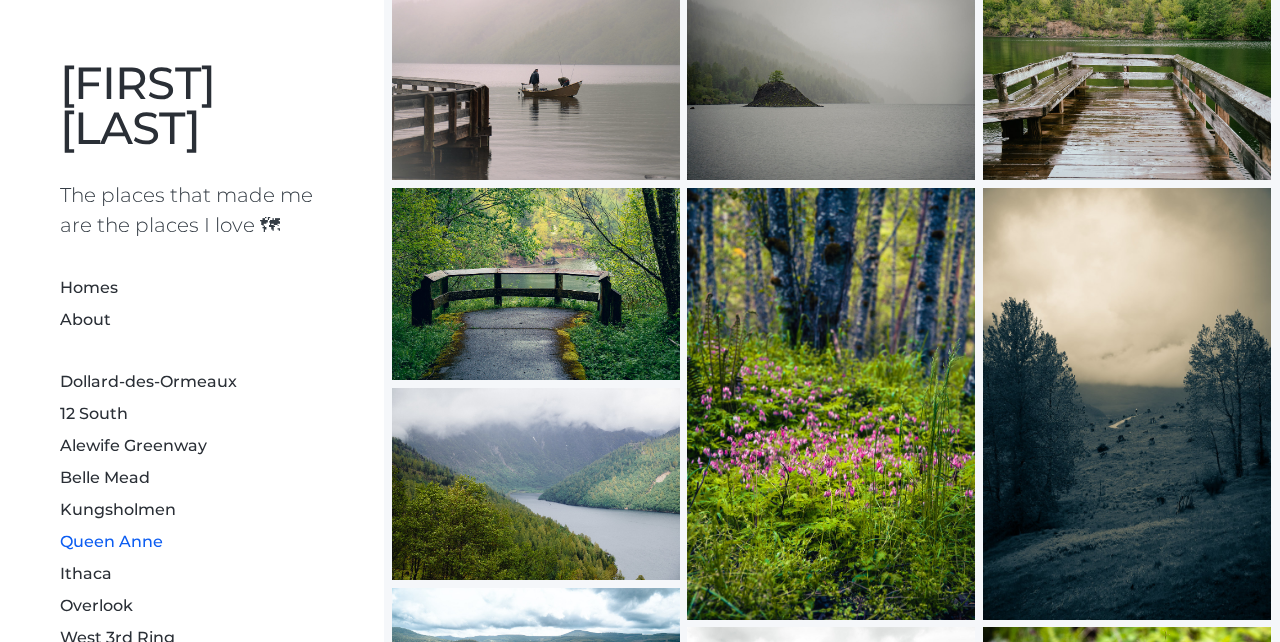 click at bounding box center [536, 84] 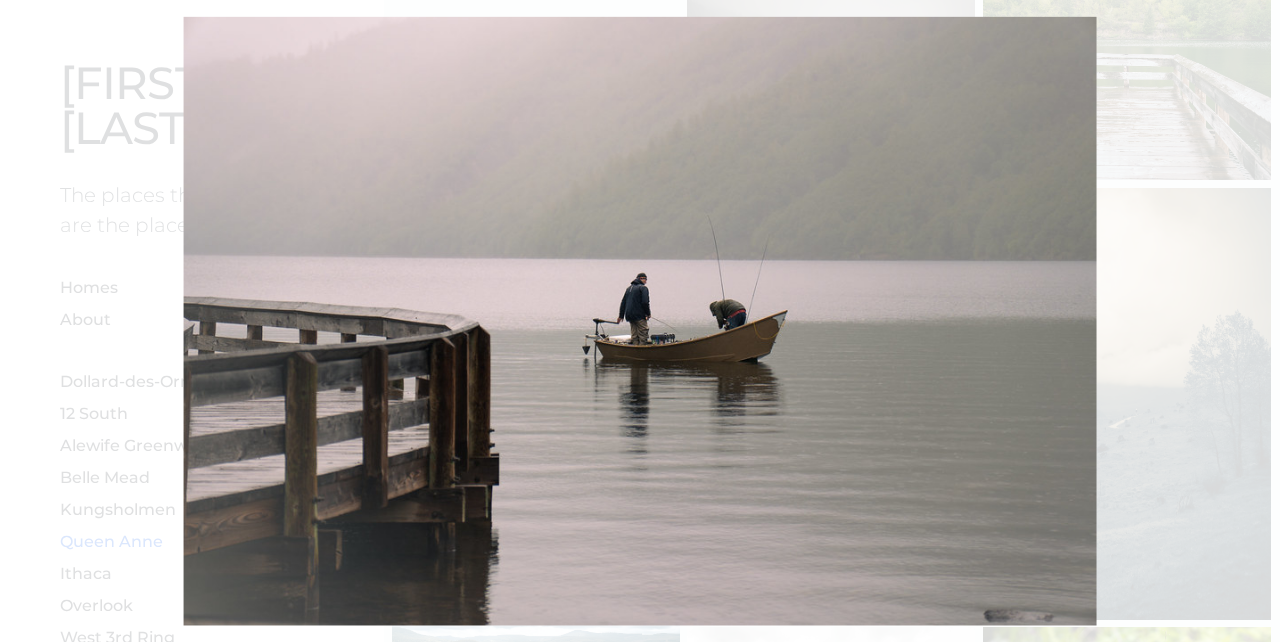 click at bounding box center (640, 321) 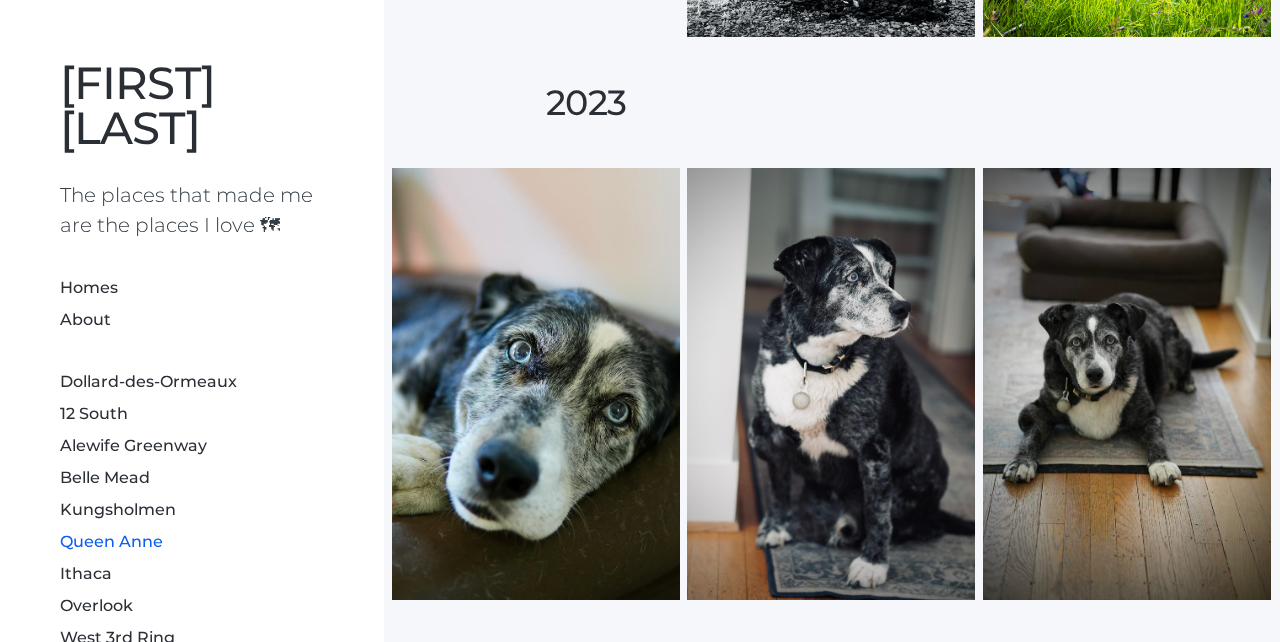 scroll, scrollTop: 3503, scrollLeft: 0, axis: vertical 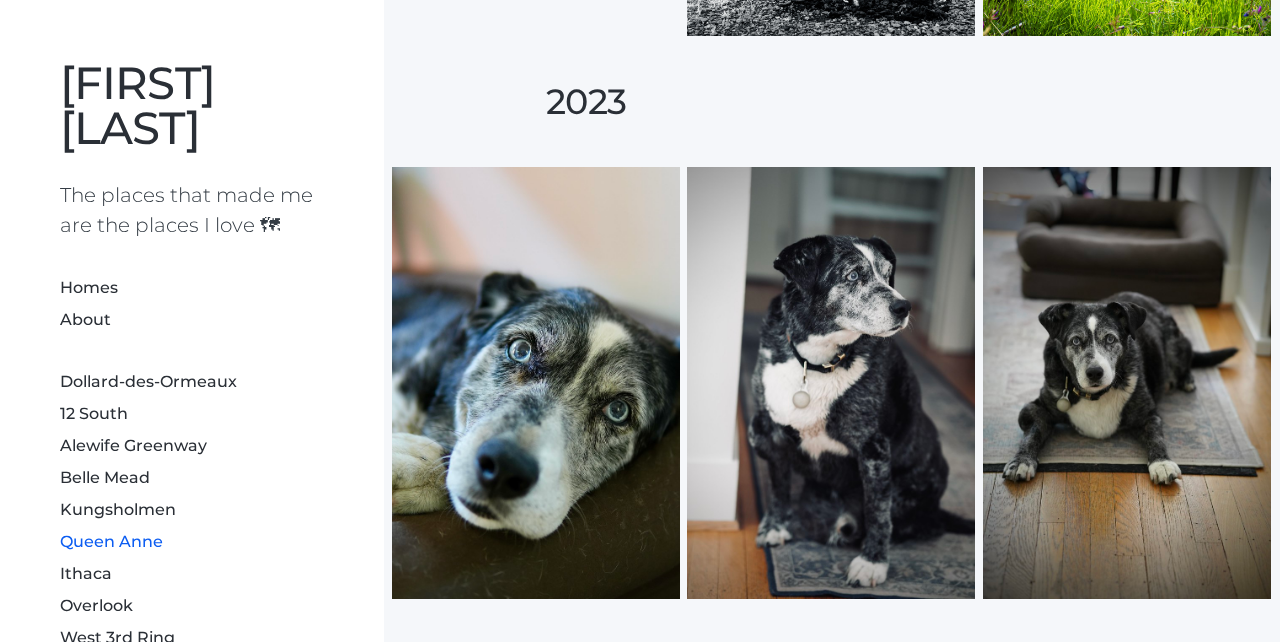 click at bounding box center (536, 383) 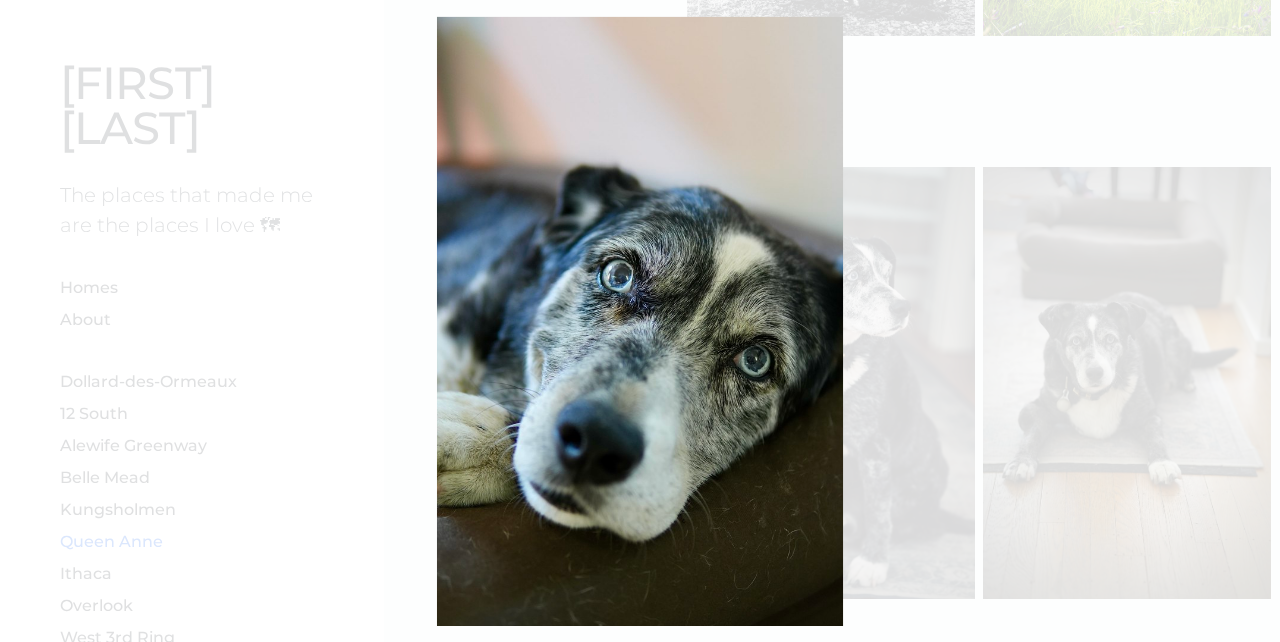 click at bounding box center [640, 321] 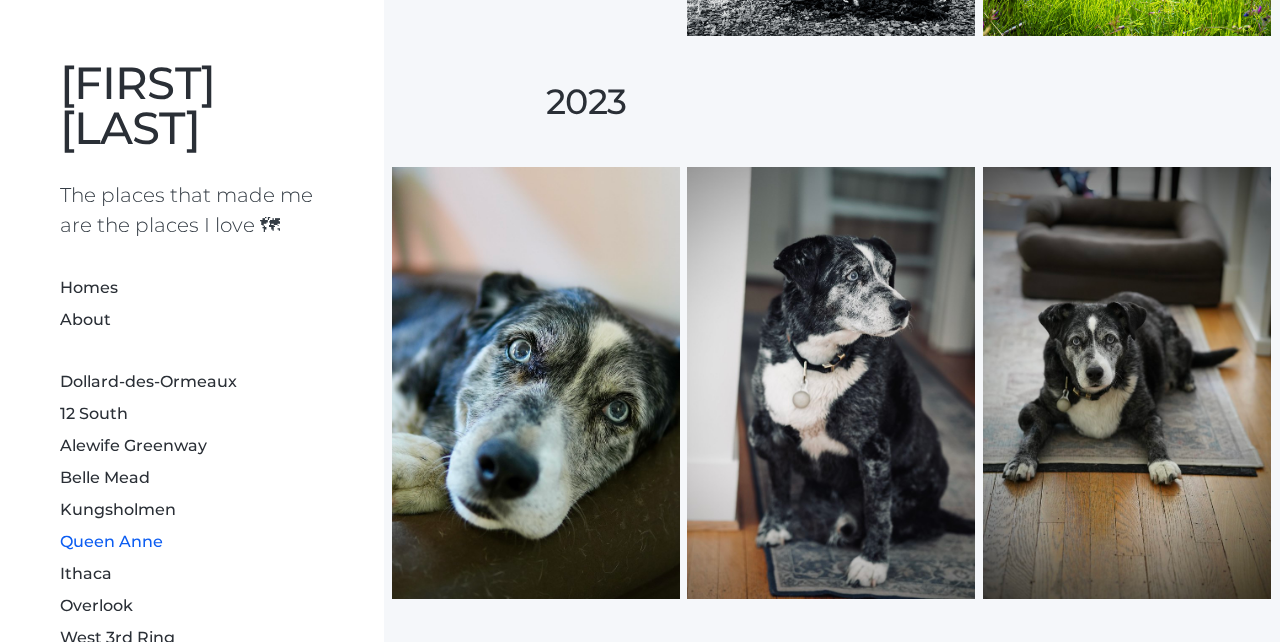 click at bounding box center (831, 383) 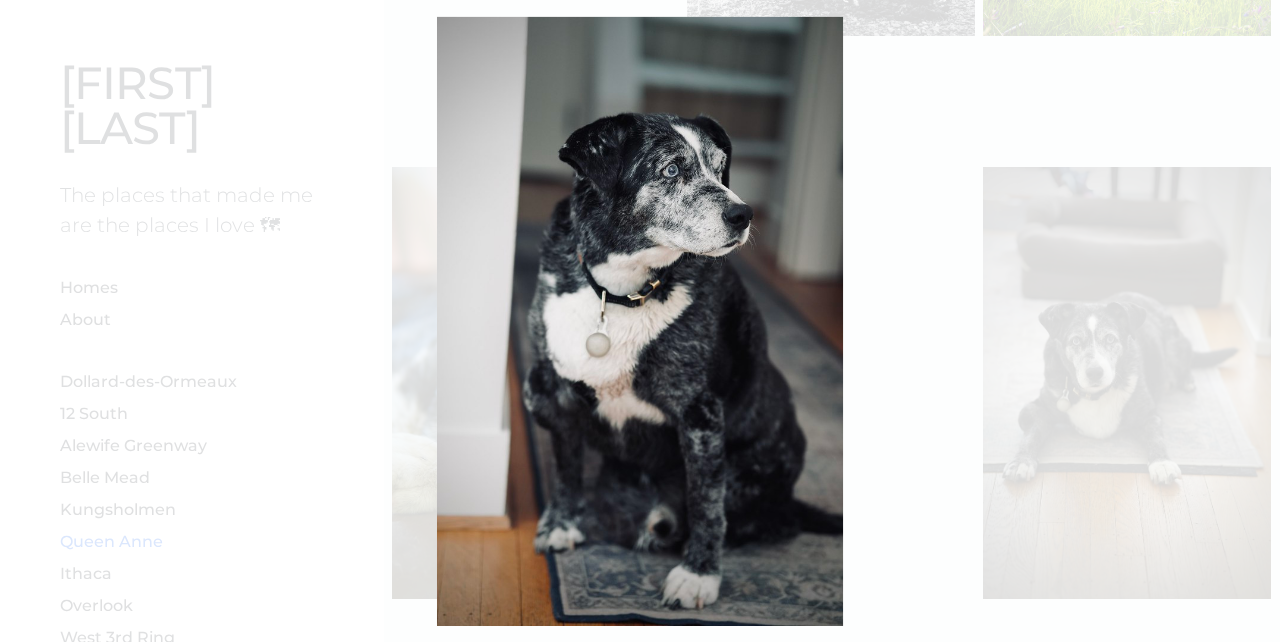 click at bounding box center (831, 383) 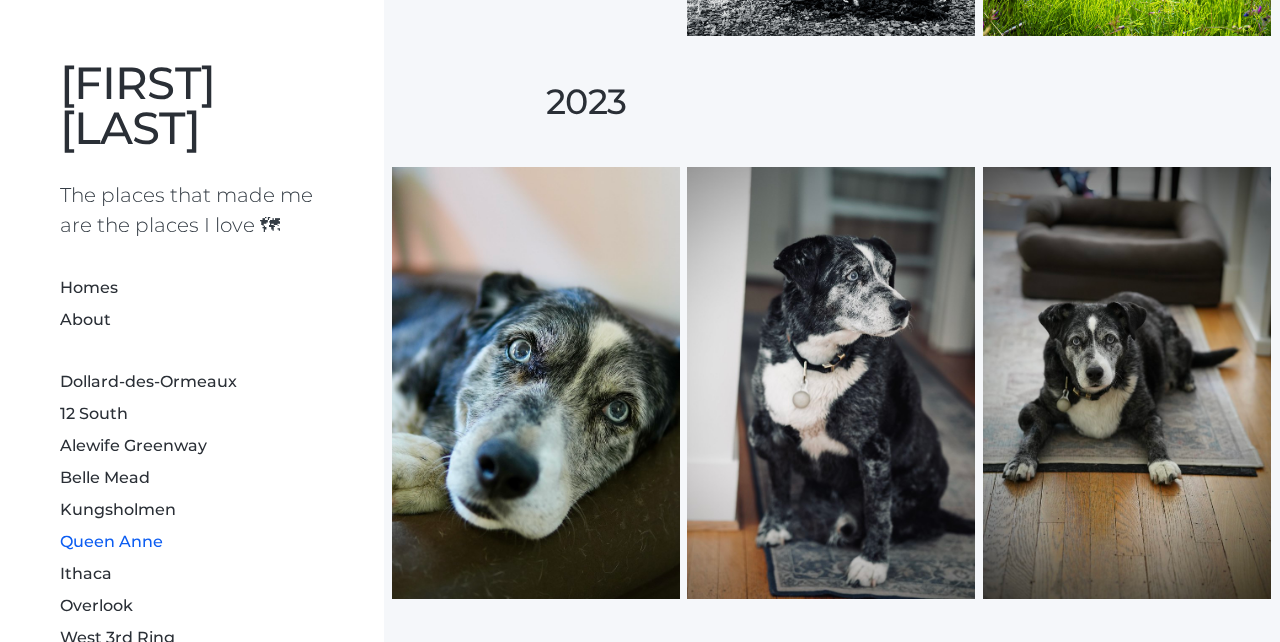 click at bounding box center [1127, 383] 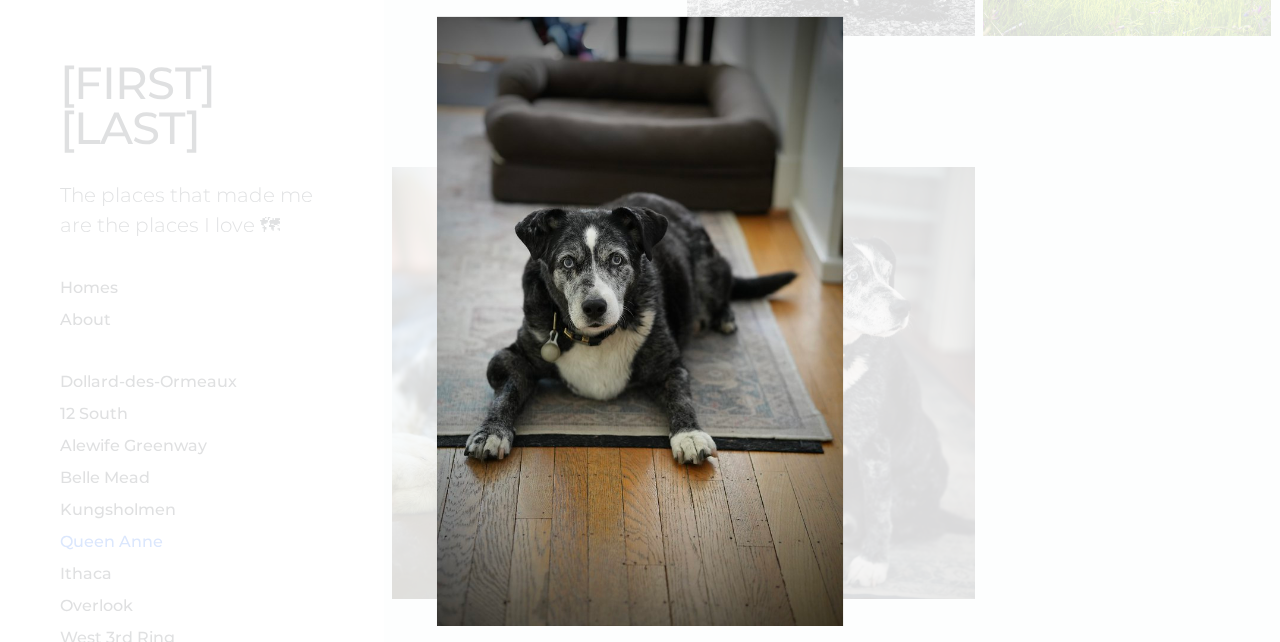click at bounding box center (1127, 383) 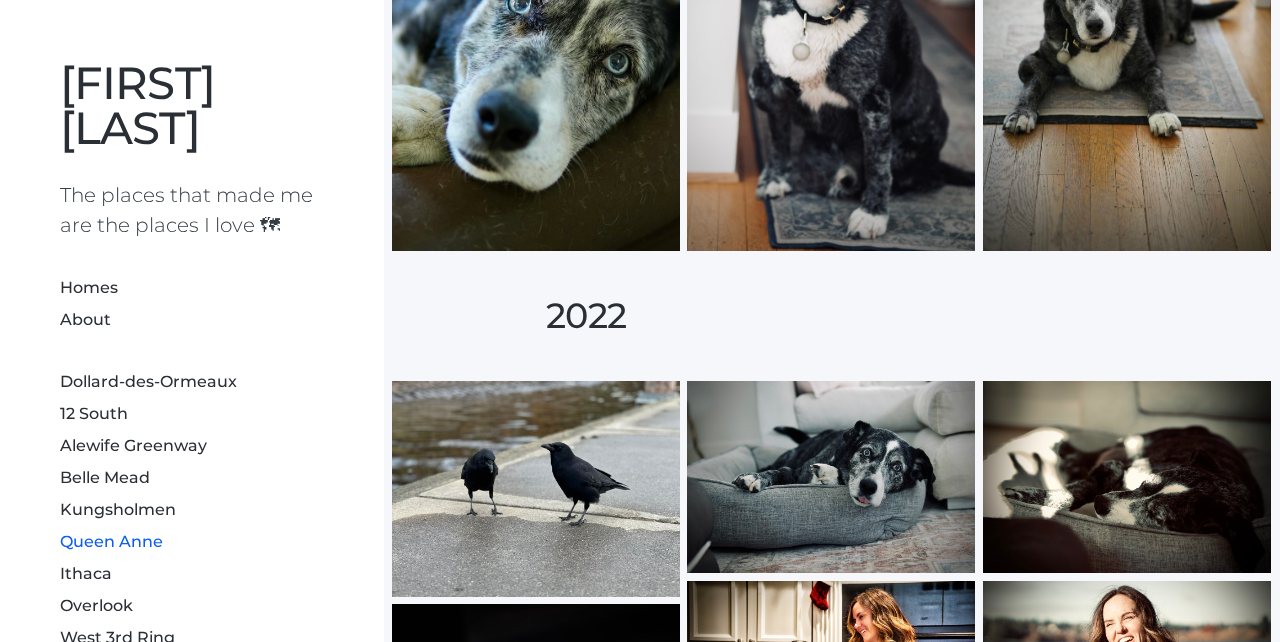 scroll, scrollTop: 4117, scrollLeft: 0, axis: vertical 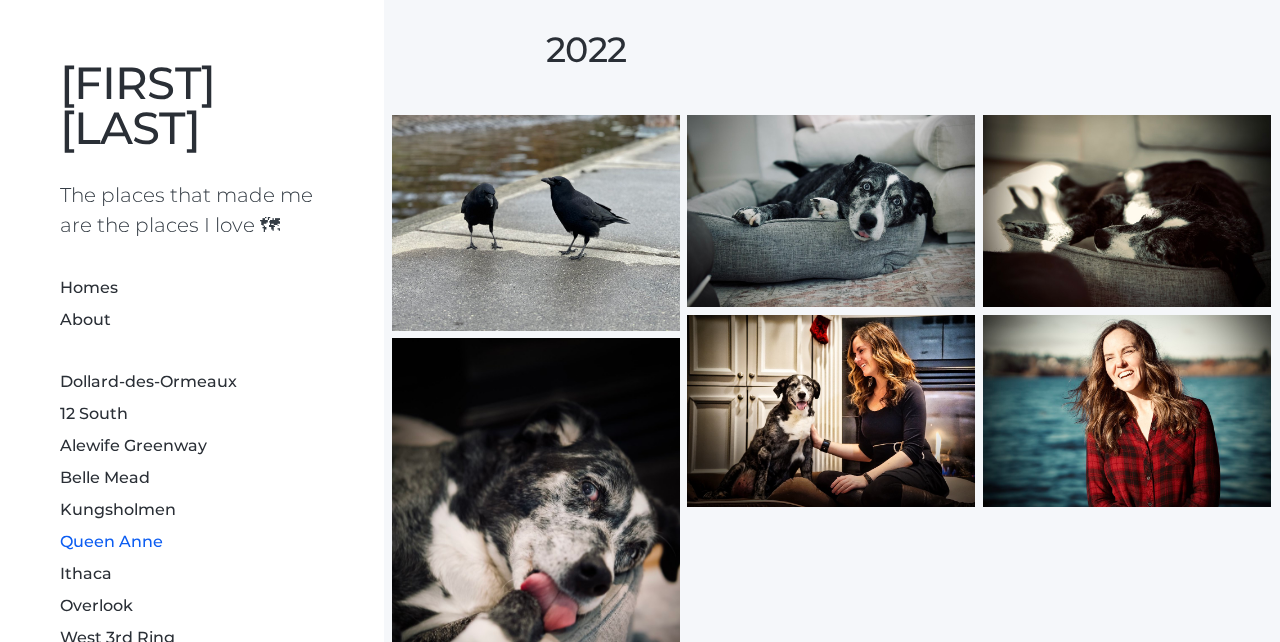 click at bounding box center [831, 211] 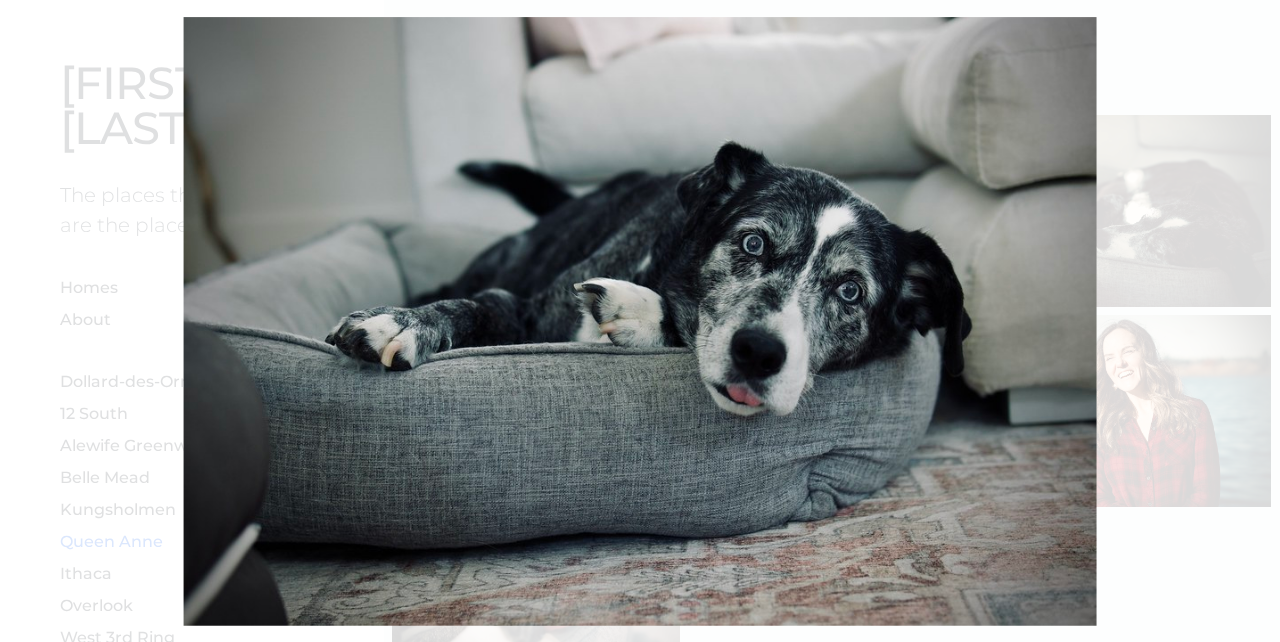 click at bounding box center (640, 321) 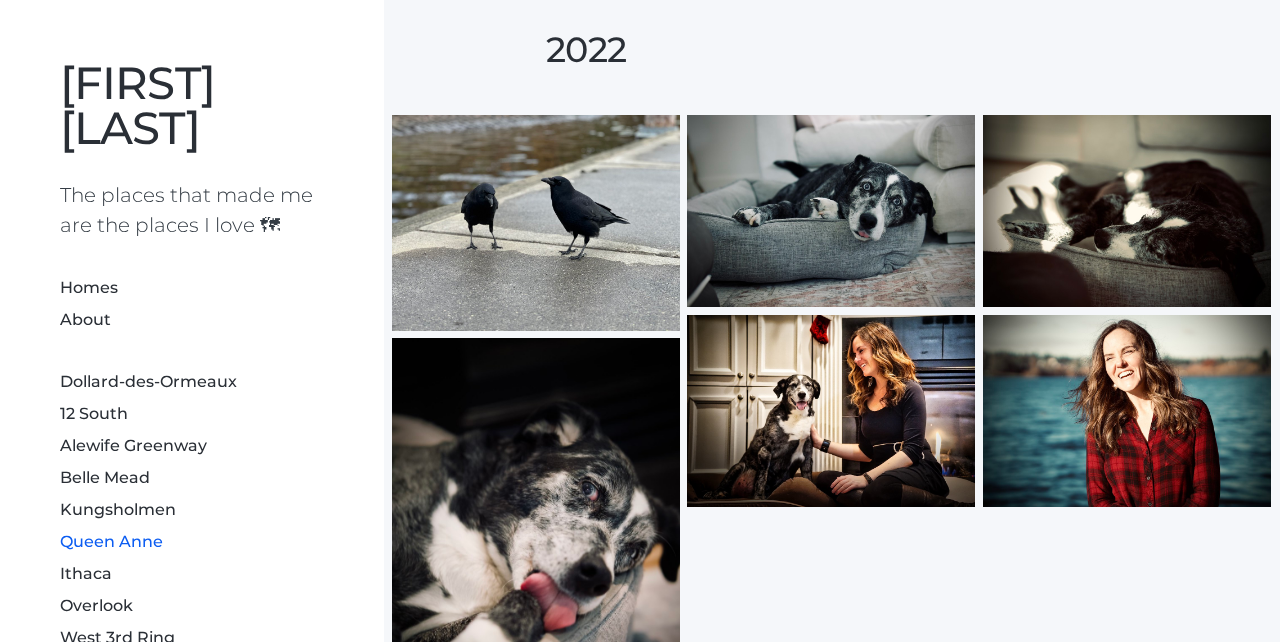 click at bounding box center [1127, 211] 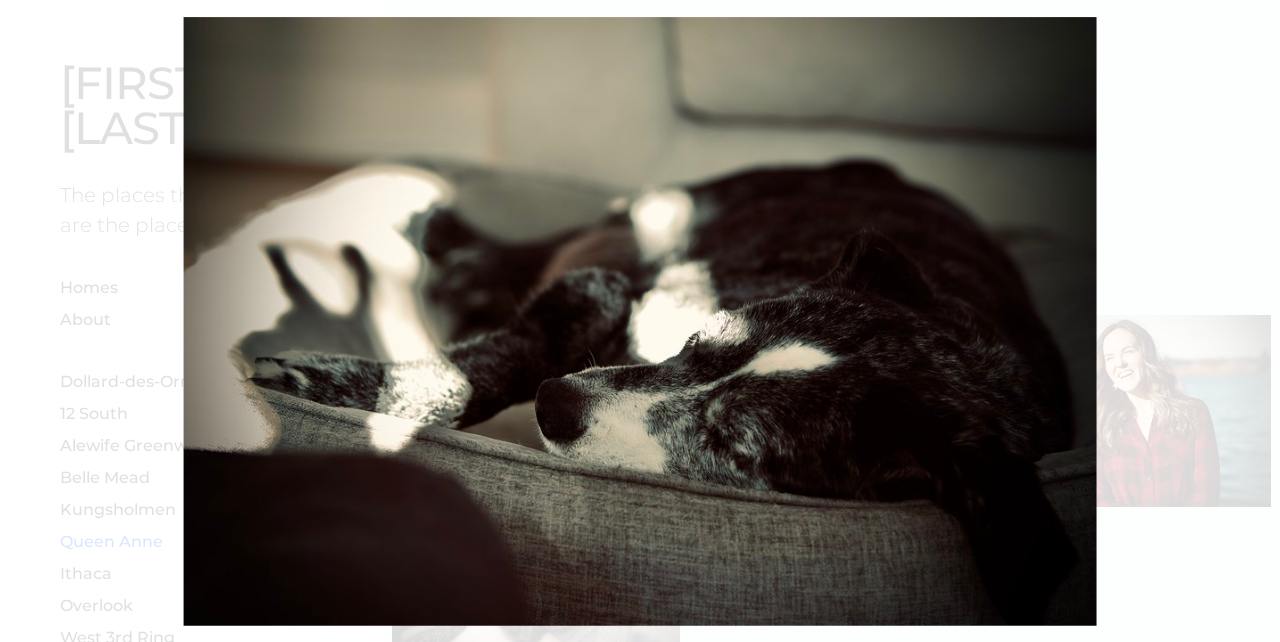 click at bounding box center [640, 321] 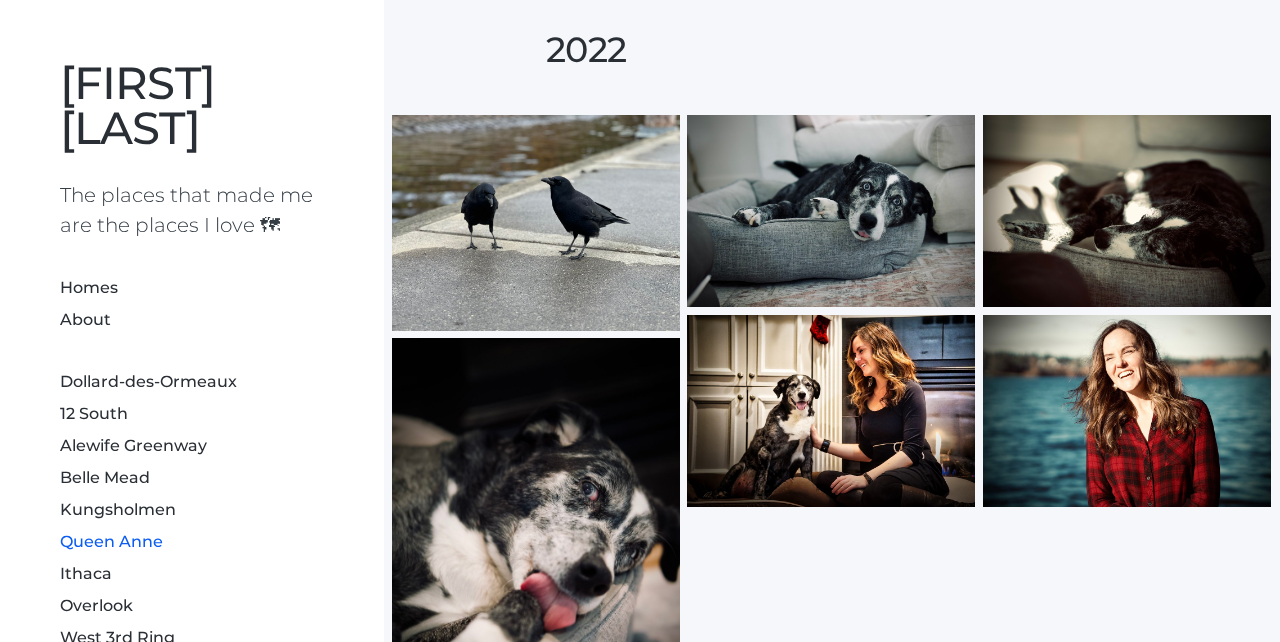 click at bounding box center (1127, 411) 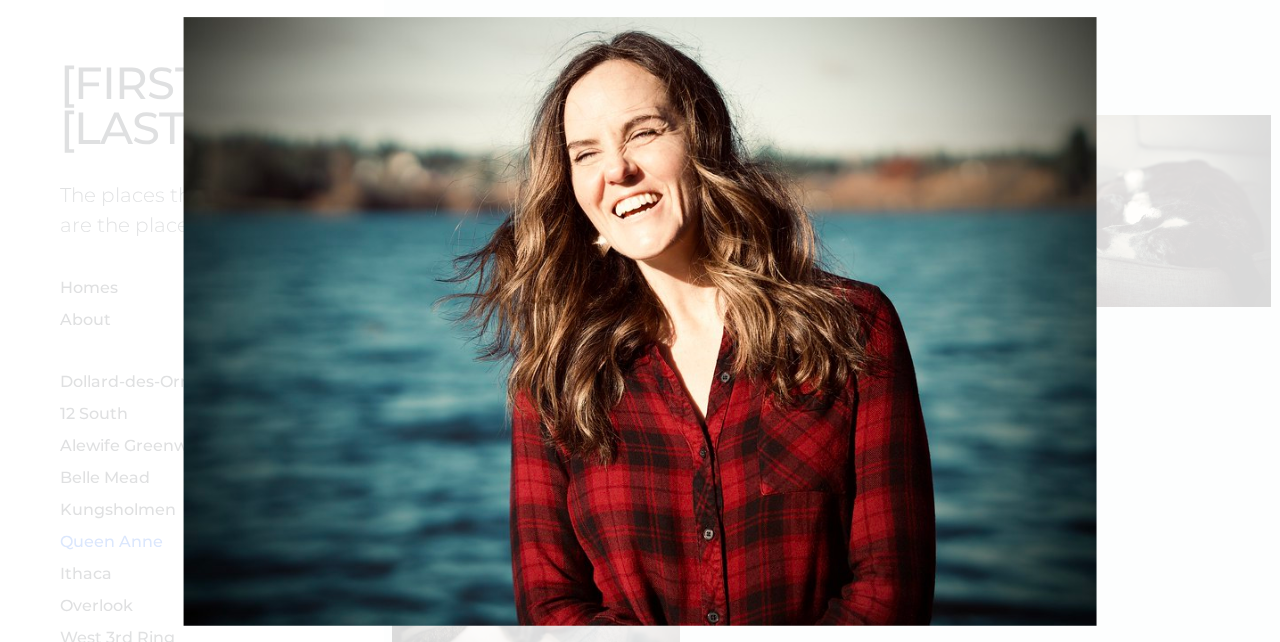 click at bounding box center (1127, 411) 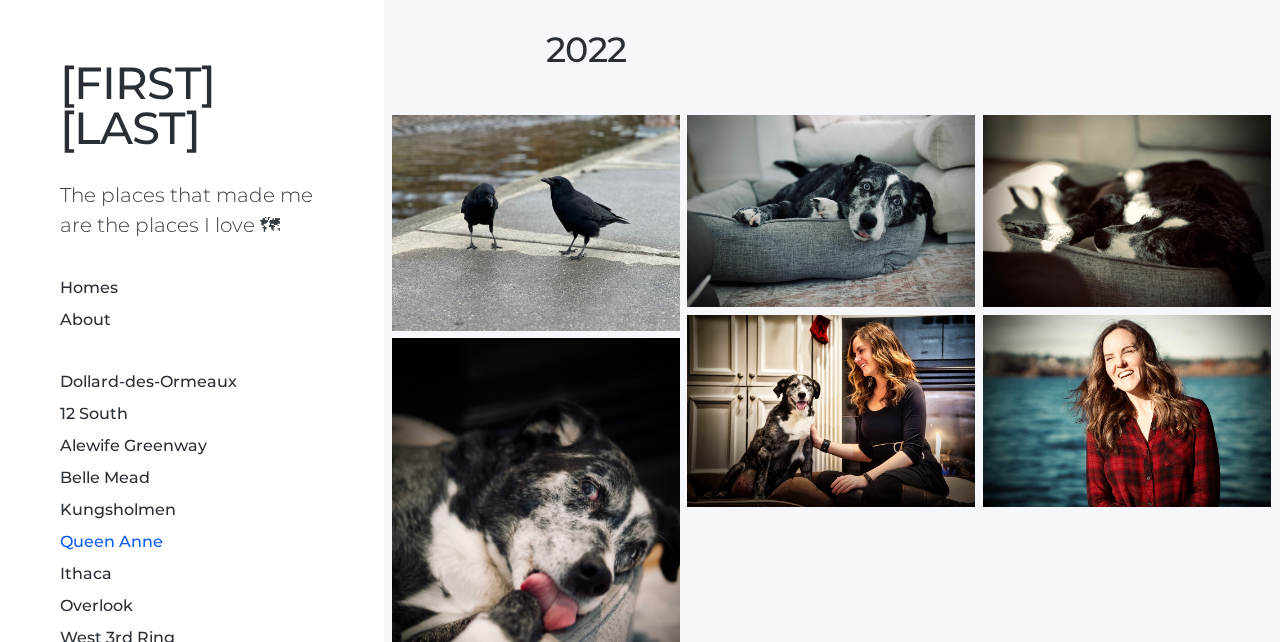 click at bounding box center [831, 411] 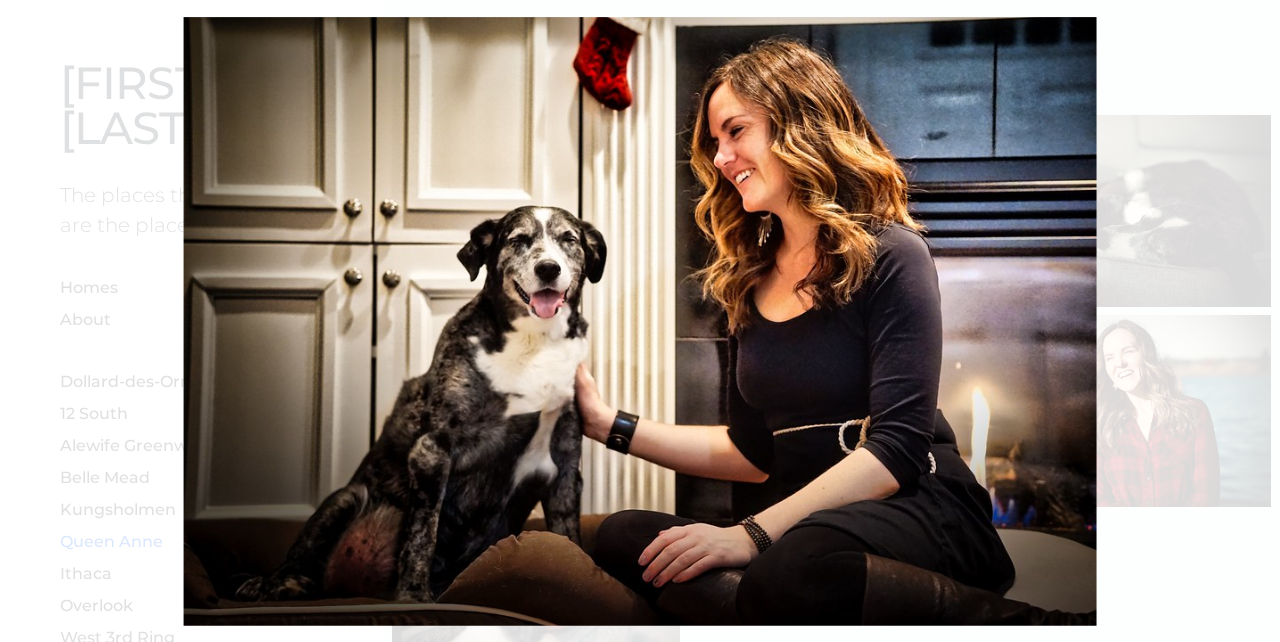click at bounding box center (640, 321) 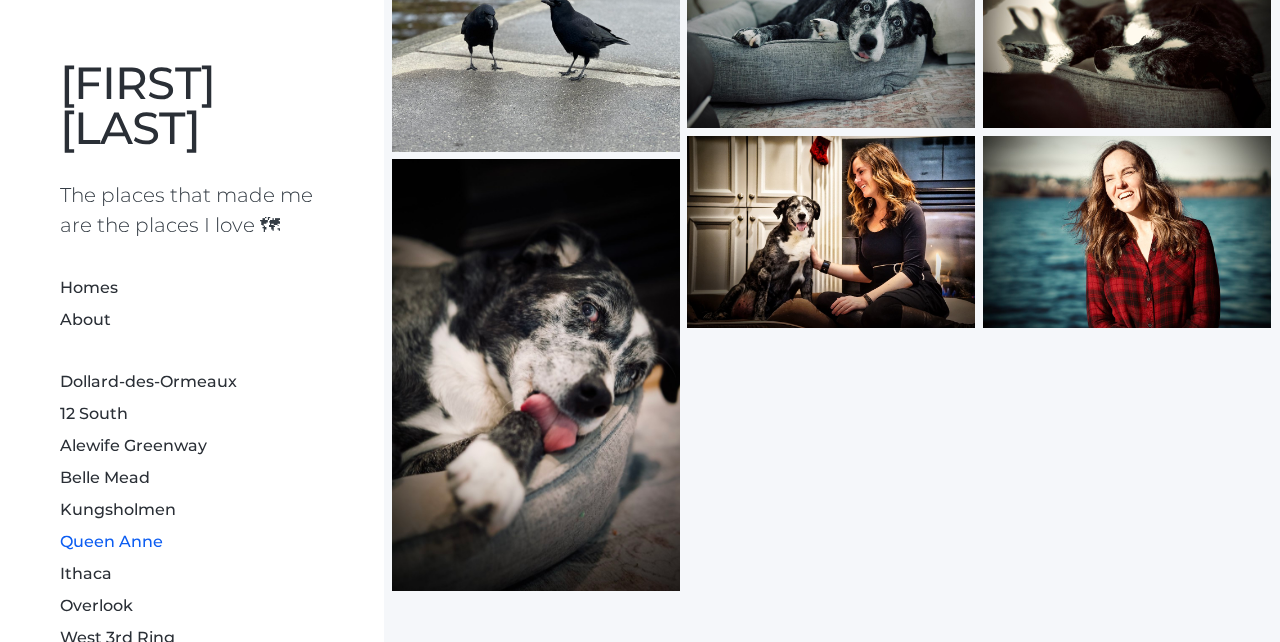 scroll, scrollTop: 4349, scrollLeft: 0, axis: vertical 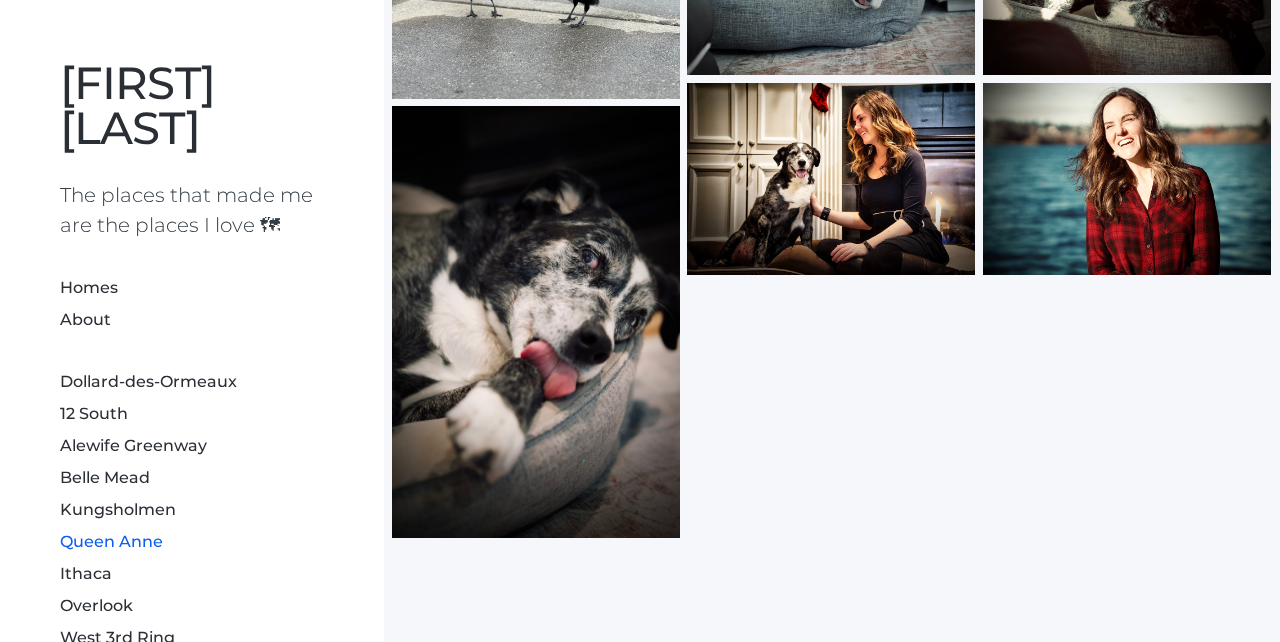 click at bounding box center (536, 322) 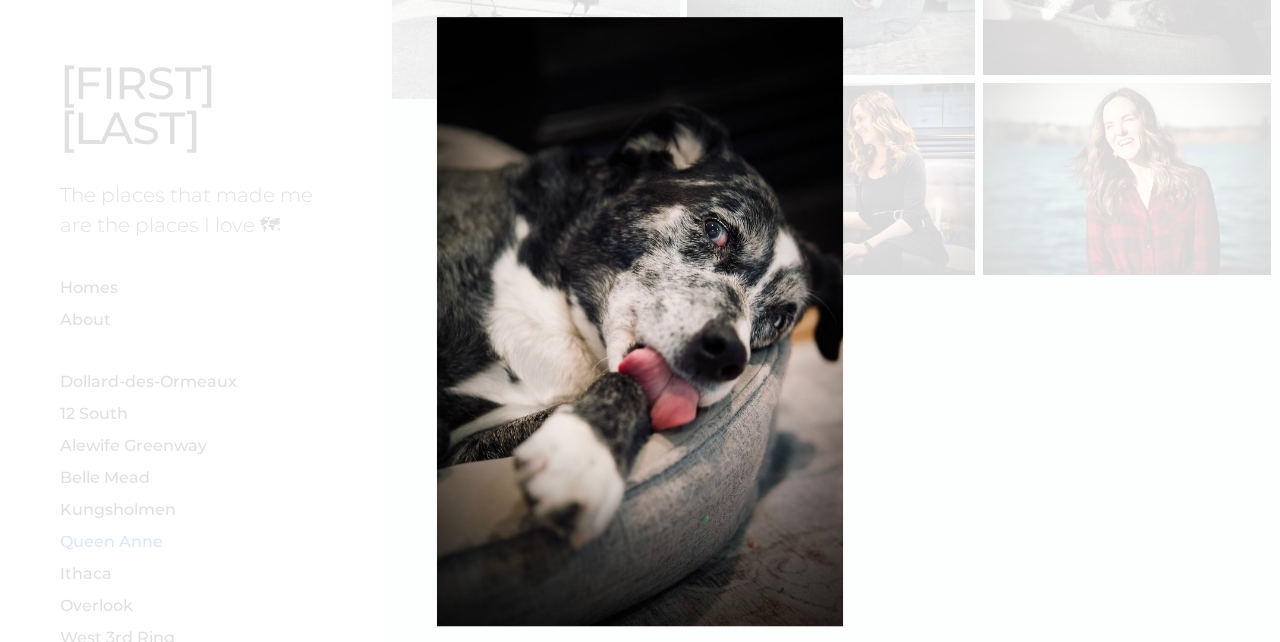 click at bounding box center [640, 321] 